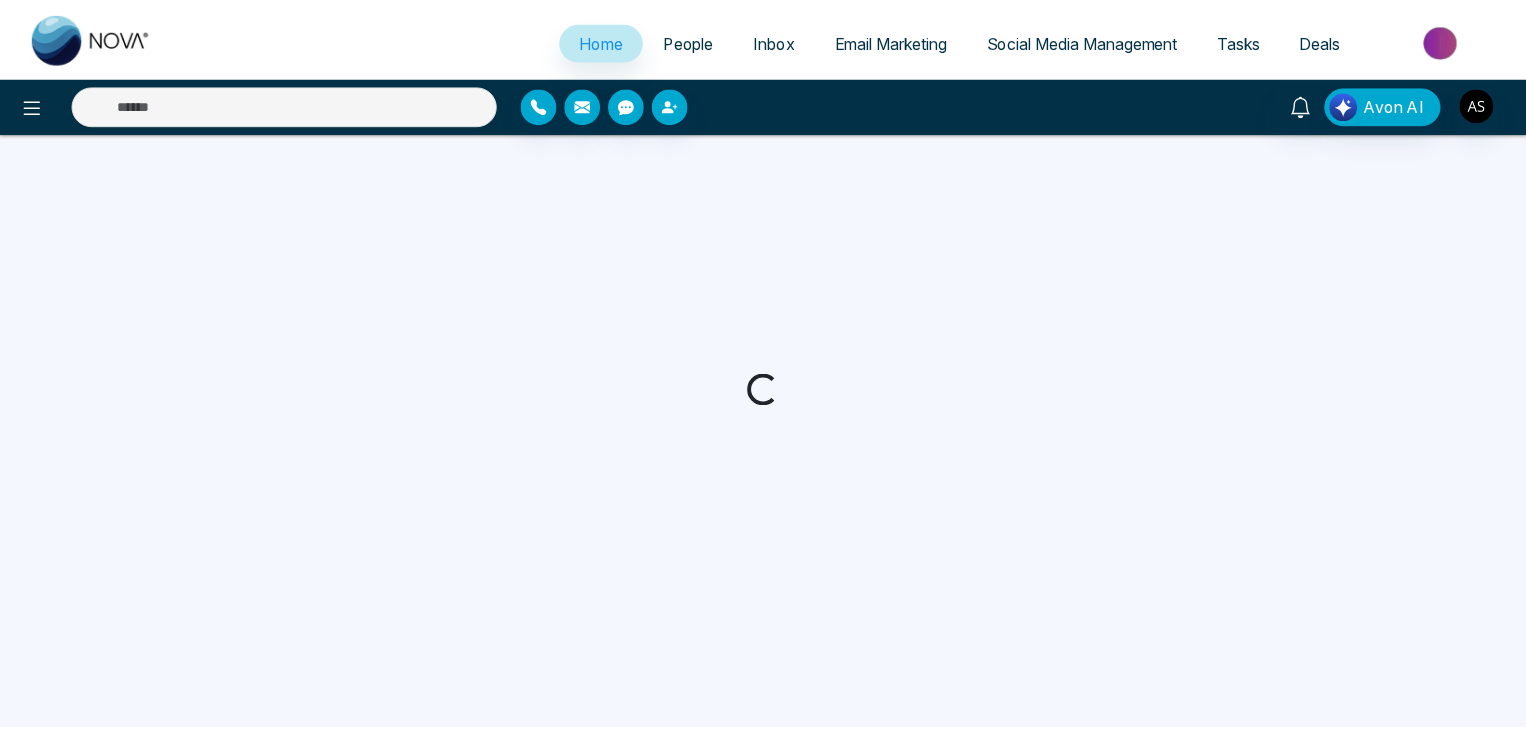 scroll, scrollTop: 0, scrollLeft: 0, axis: both 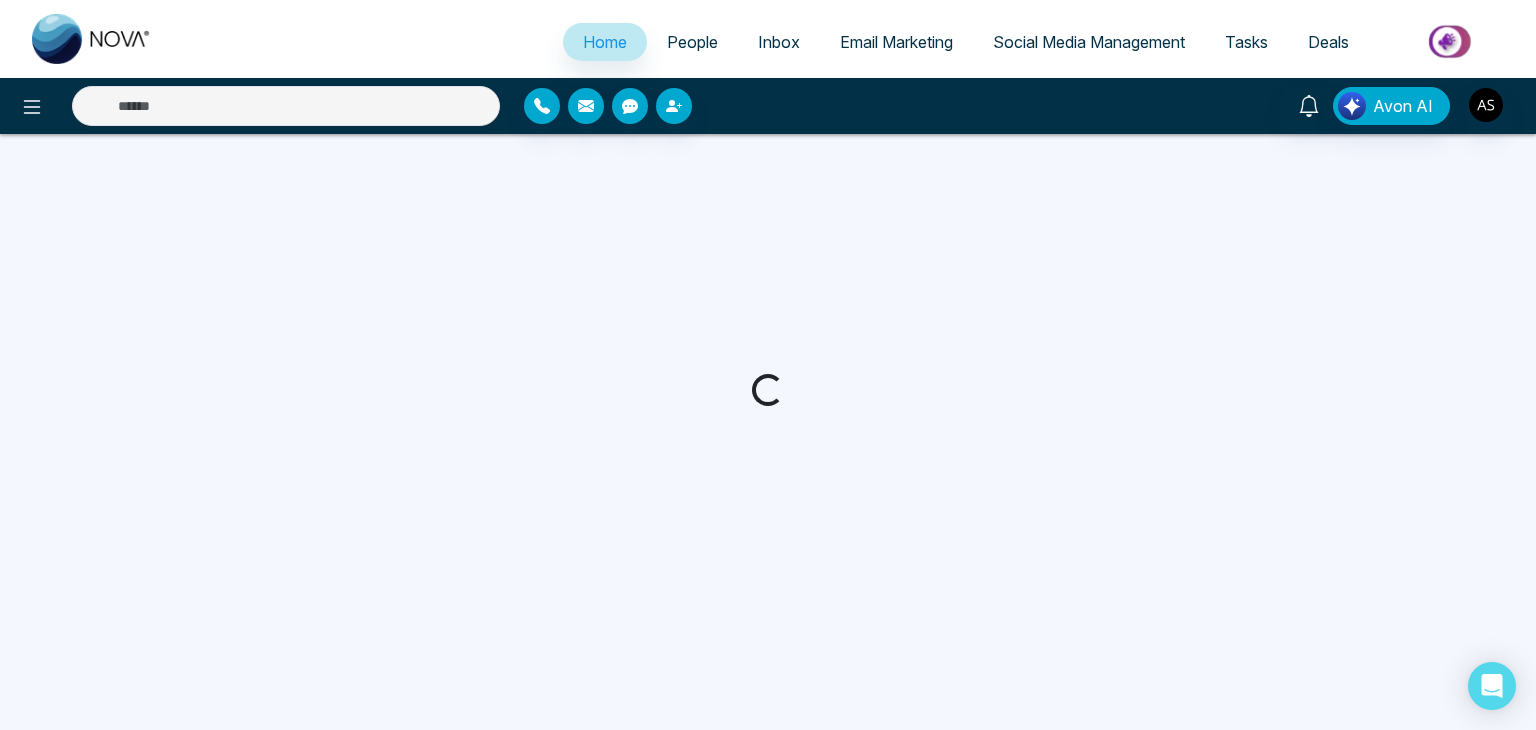select on "*" 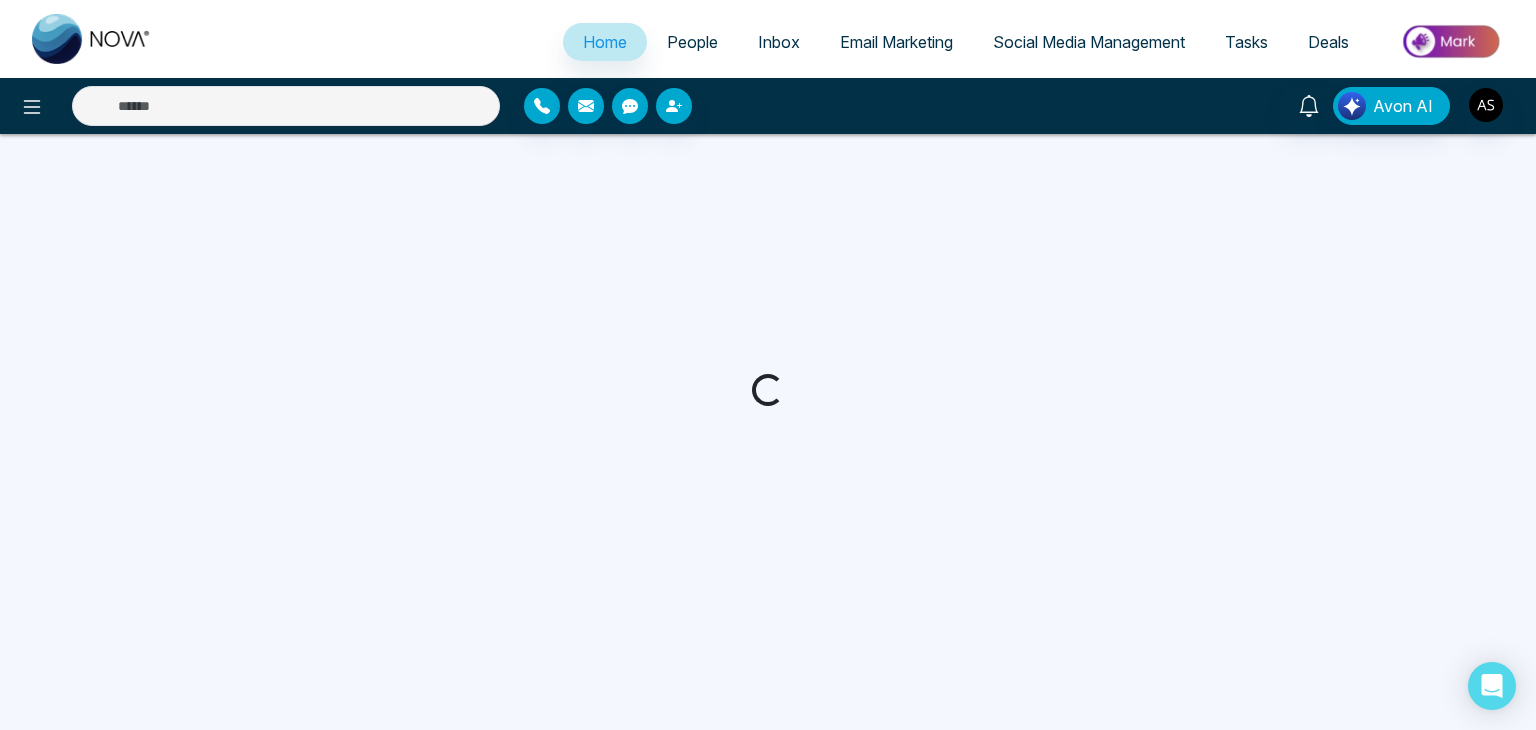 select on "*" 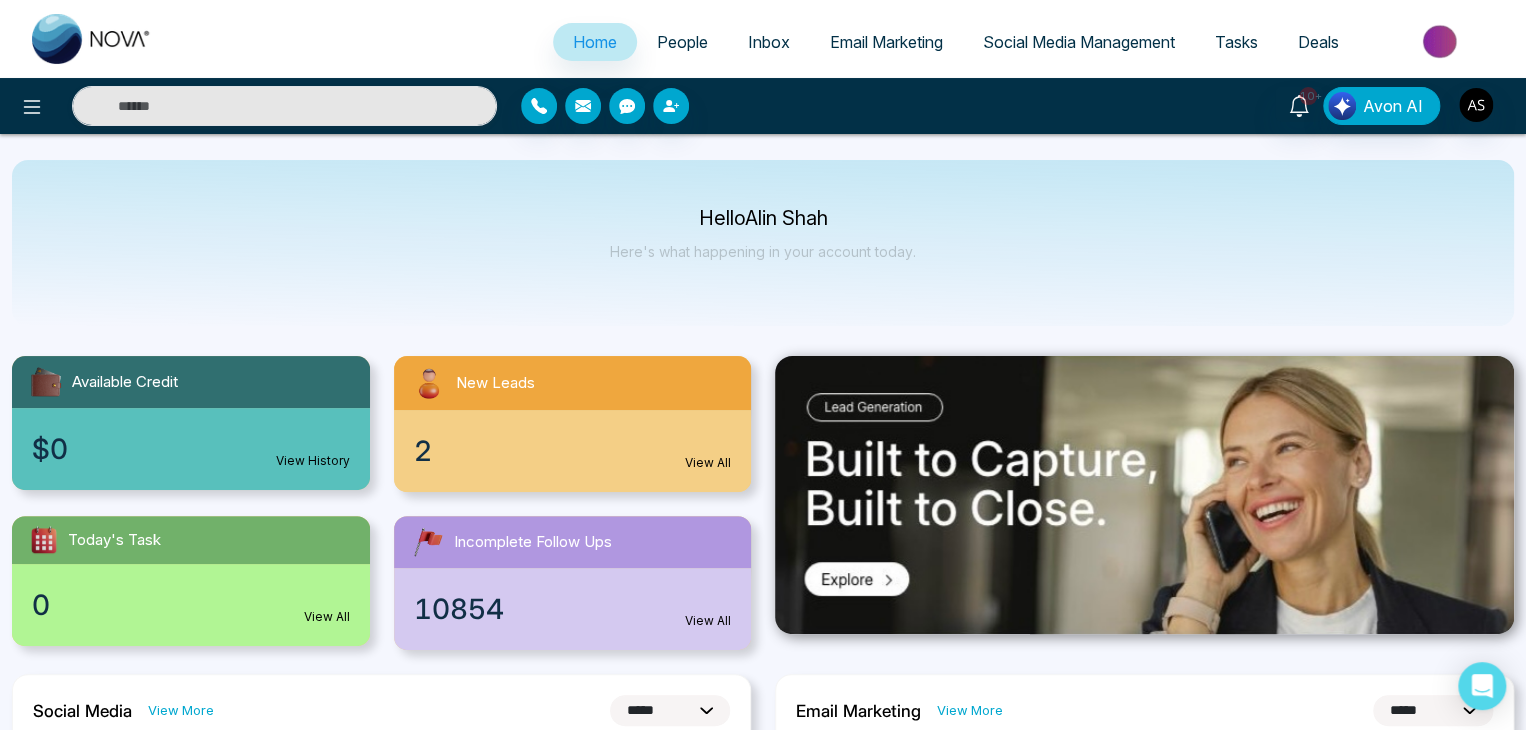 click on "Social Media Management" at bounding box center (1079, 42) 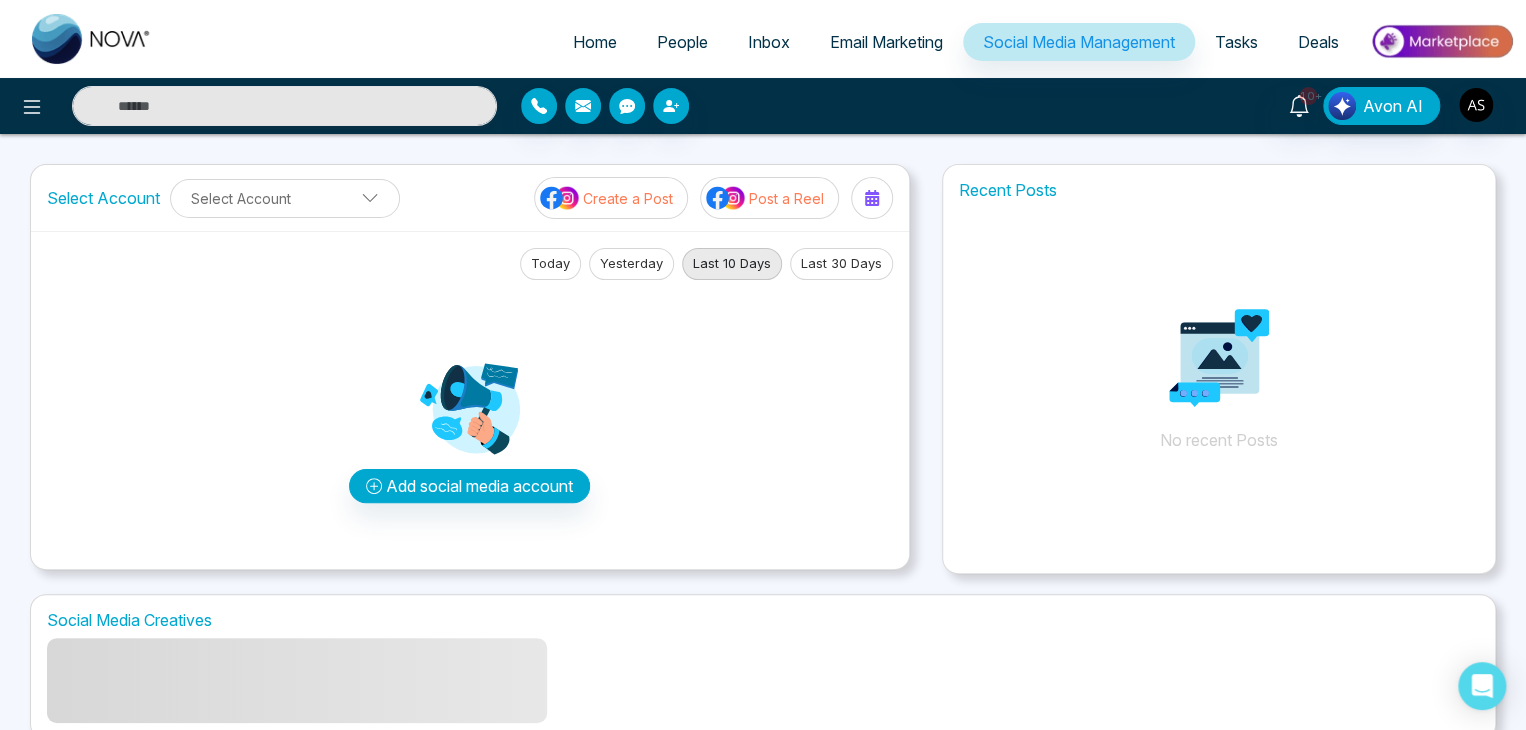click on "Tasks" at bounding box center (1236, 42) 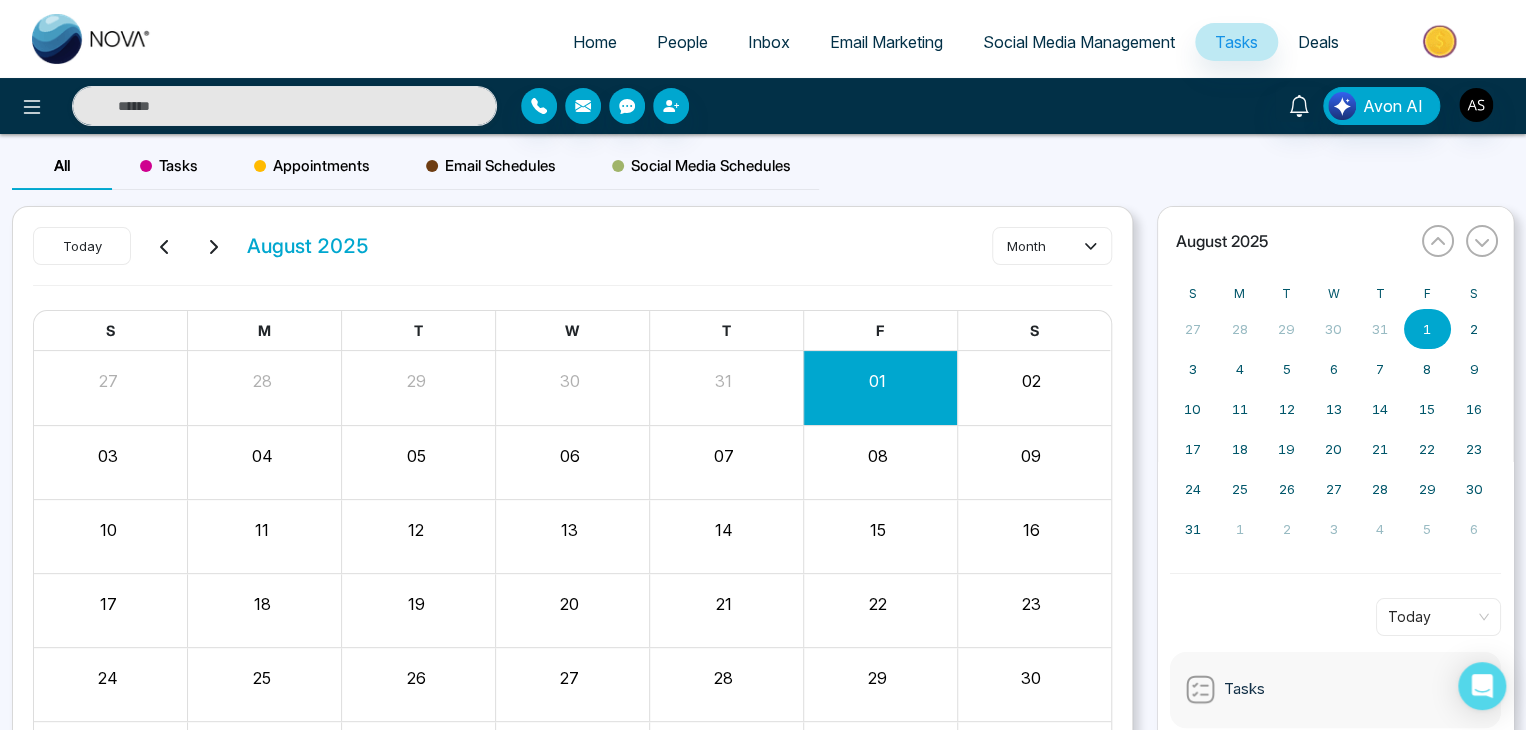 click on "Deals" at bounding box center [1318, 42] 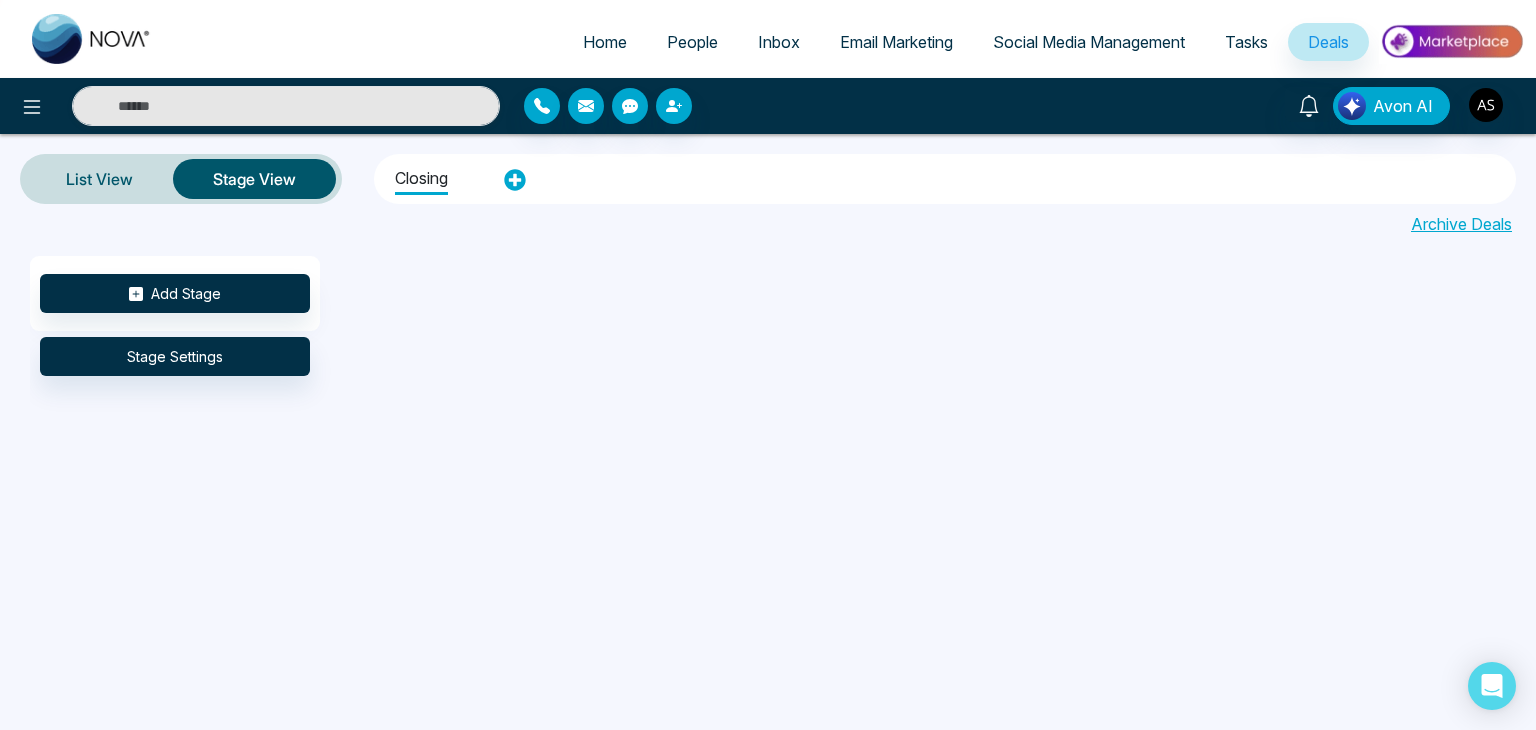 click on "Home" at bounding box center [605, 42] 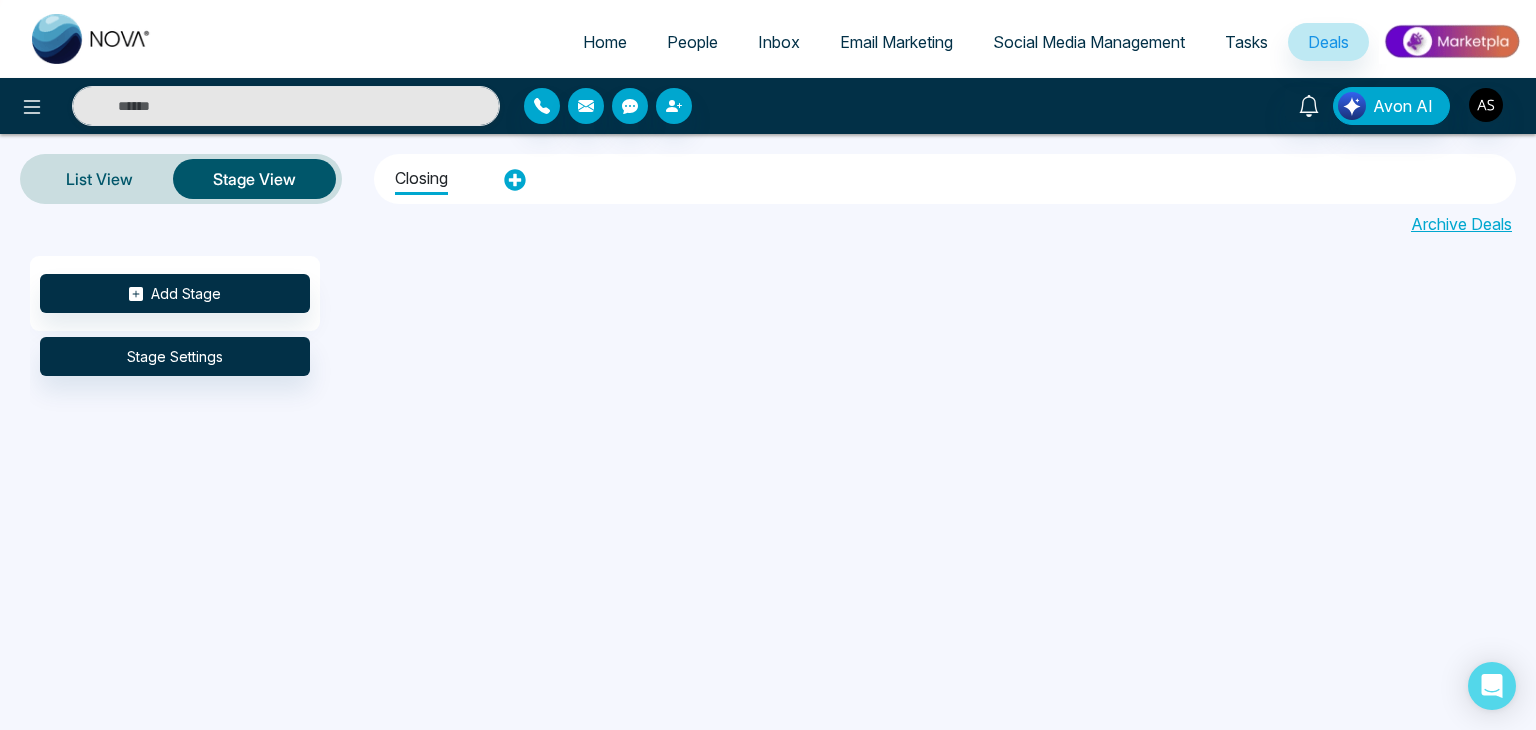 select on "*" 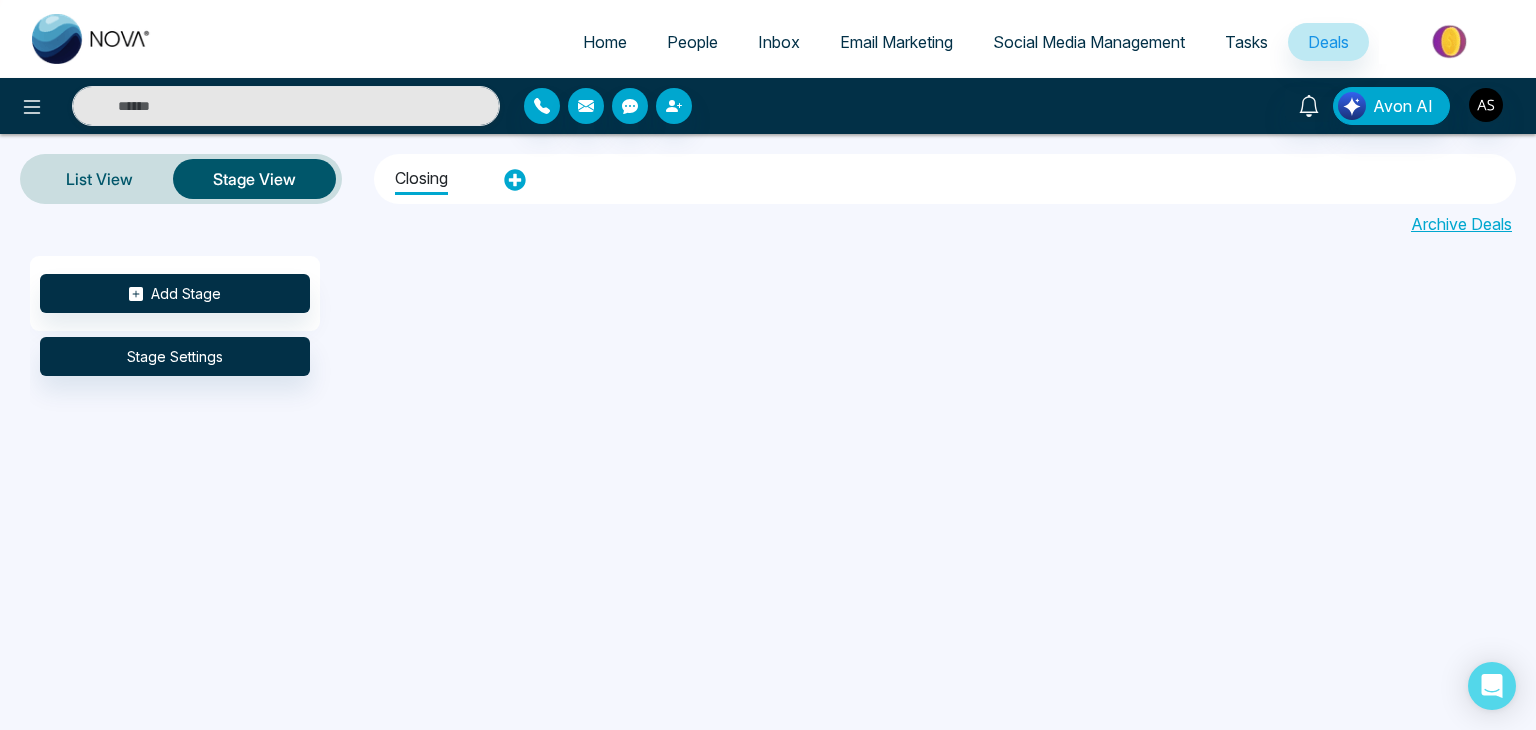 select on "*" 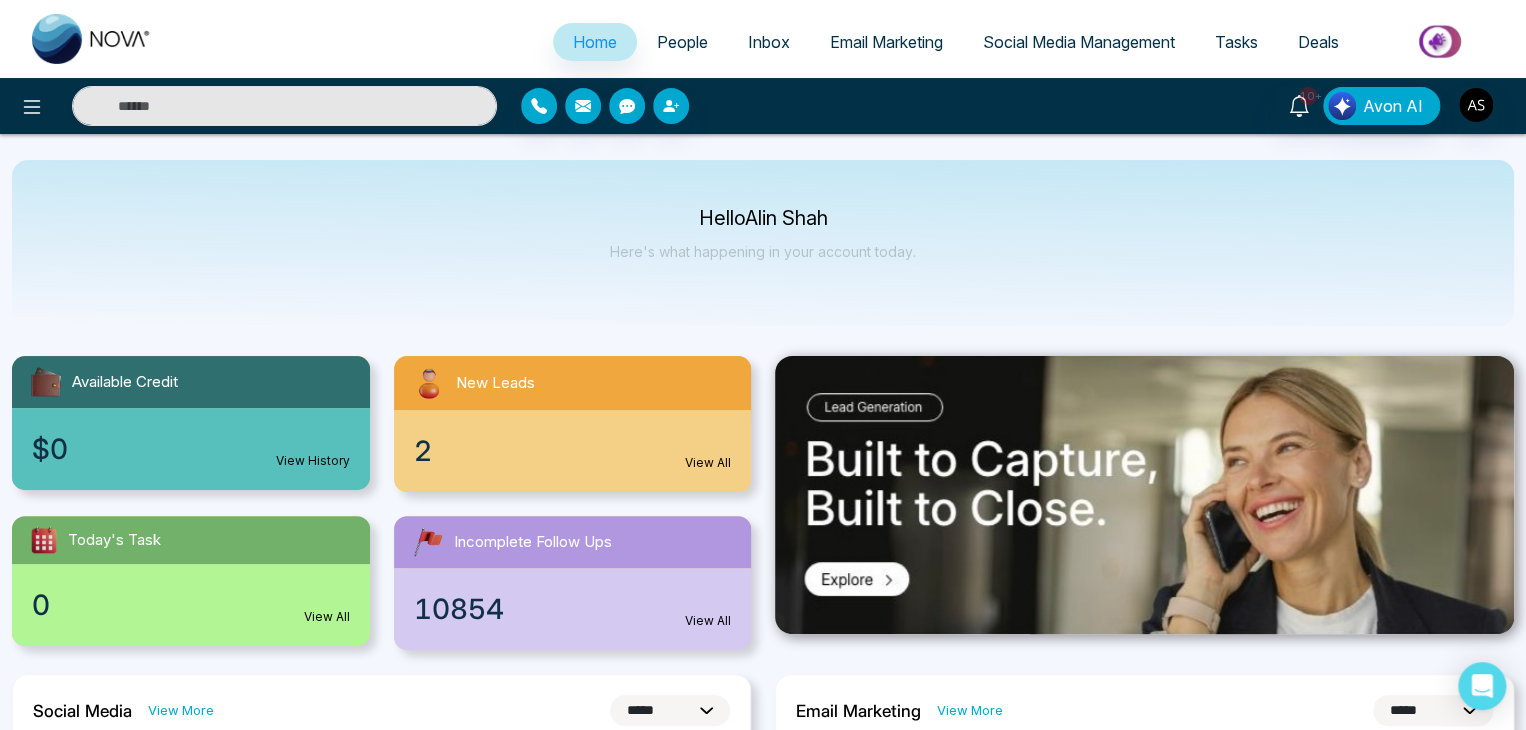 click on "Hello [FIRST] [LAST] Here's what happening in your account today." at bounding box center (763, 243) 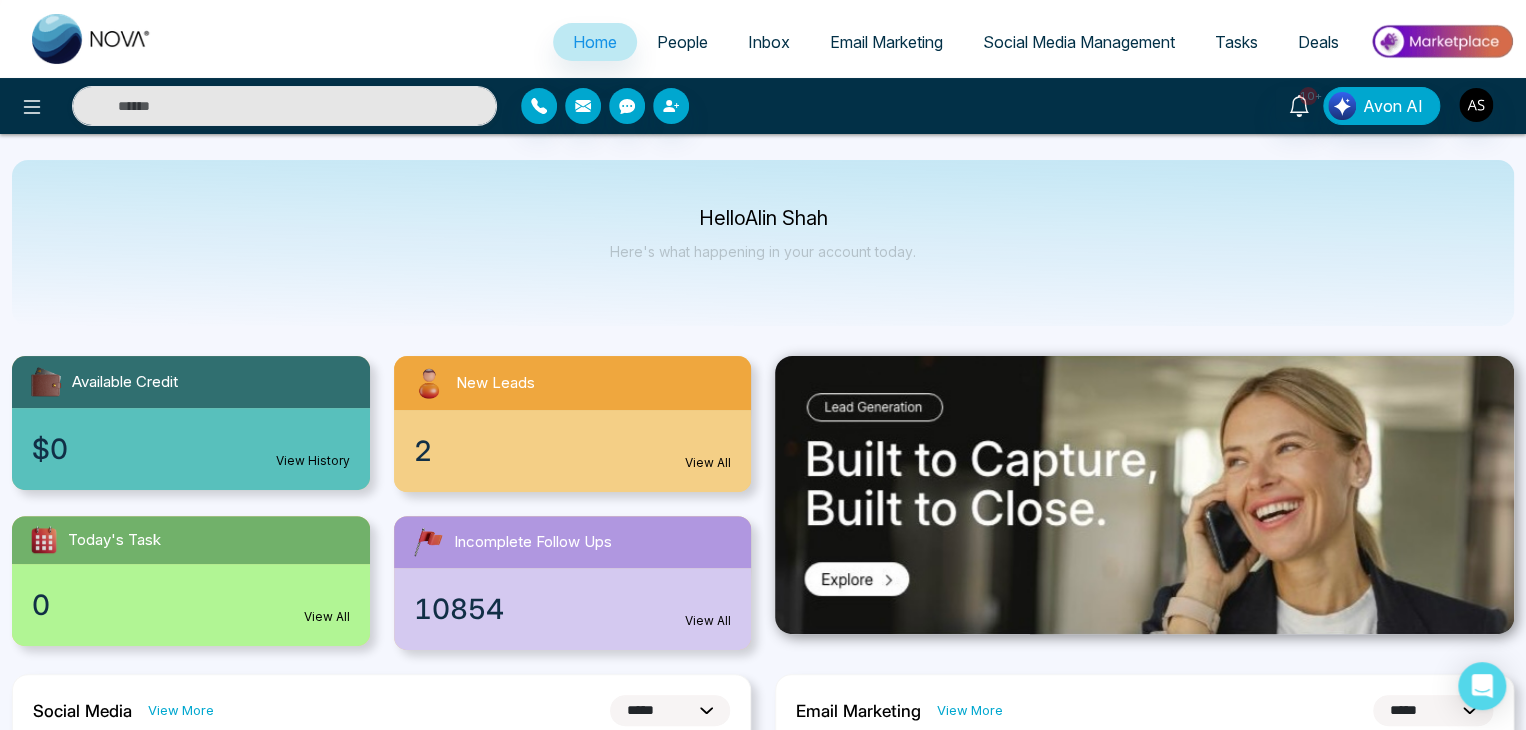 click on "Here's what happening in your account today." at bounding box center [763, 251] 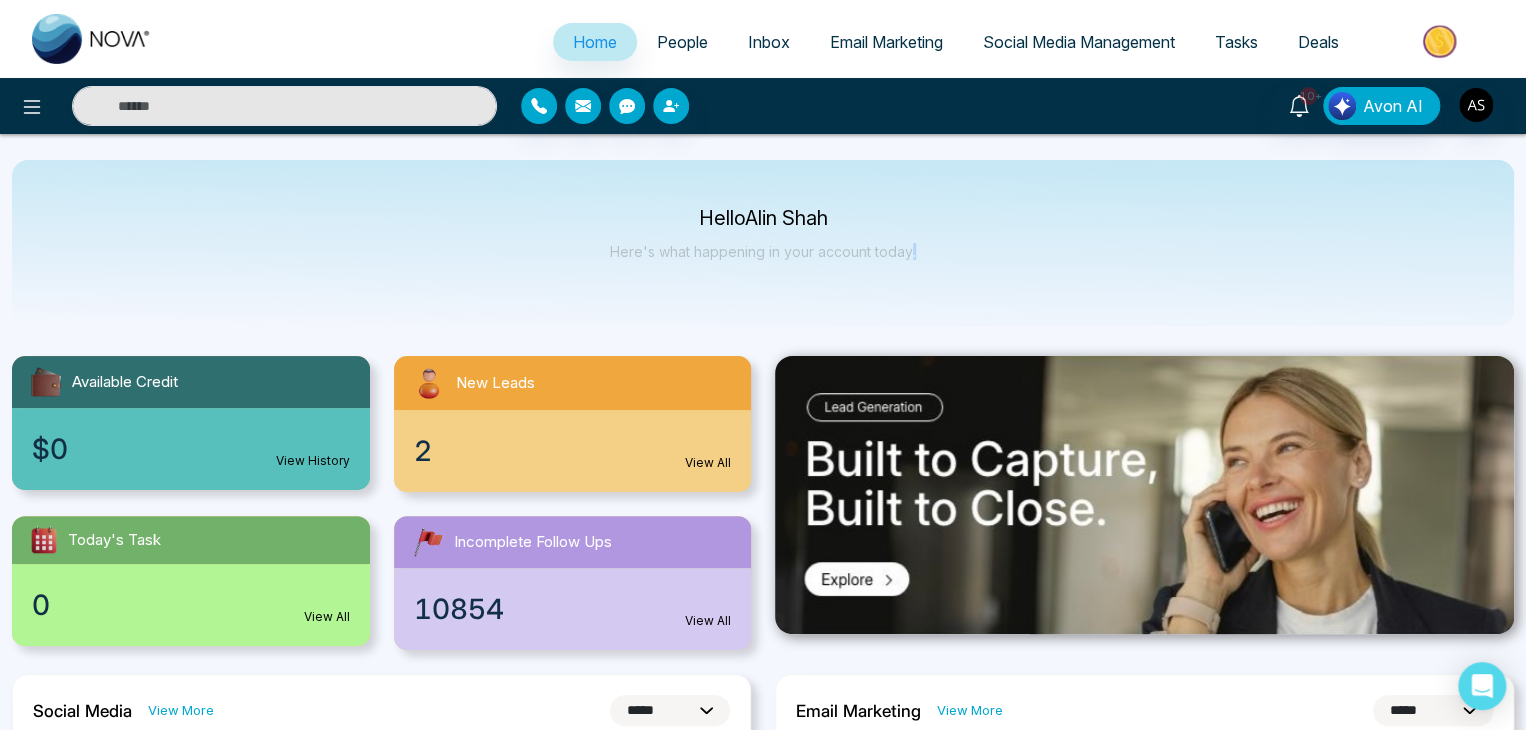 click on "Here's what happening in your account today." at bounding box center [763, 251] 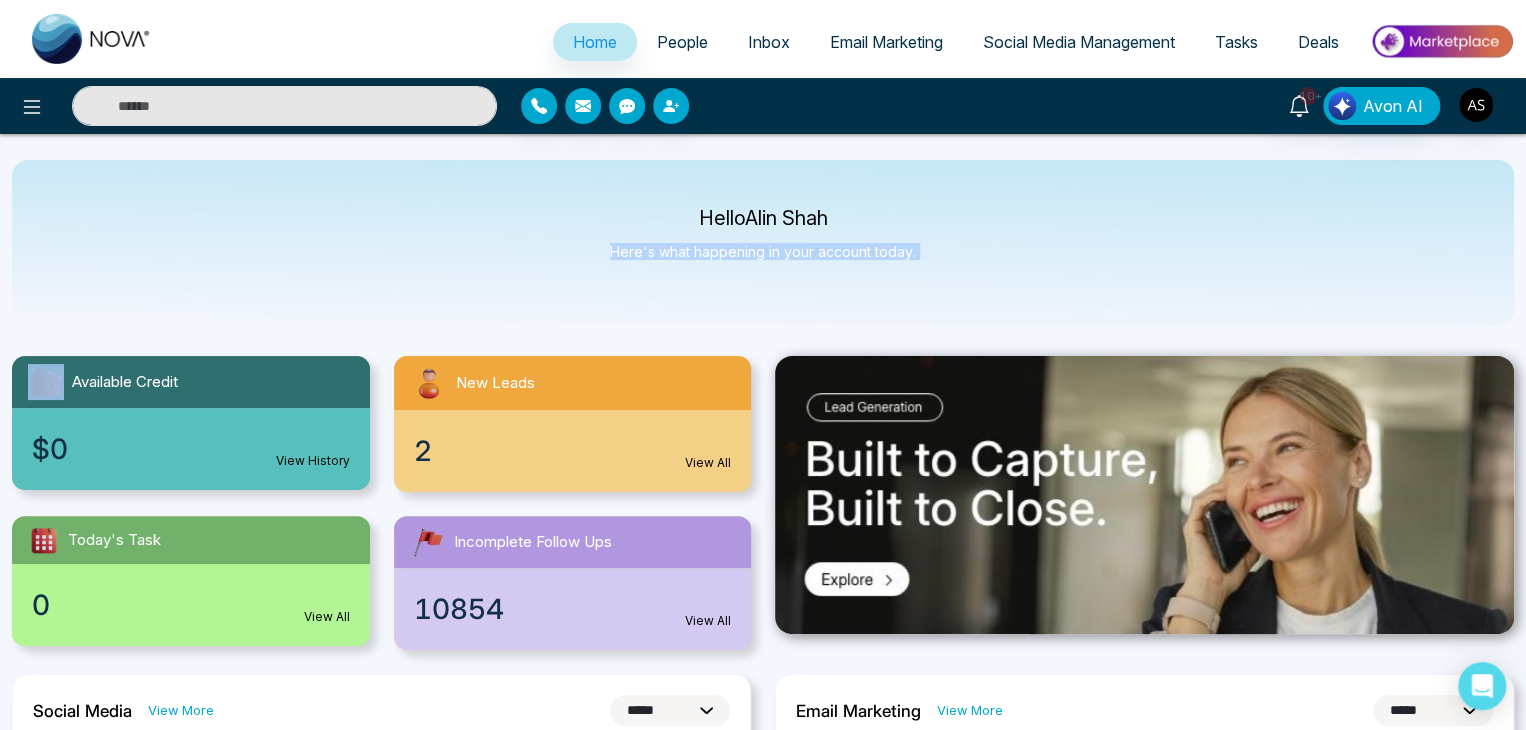 click on "Here's what happening in your account today." at bounding box center [763, 251] 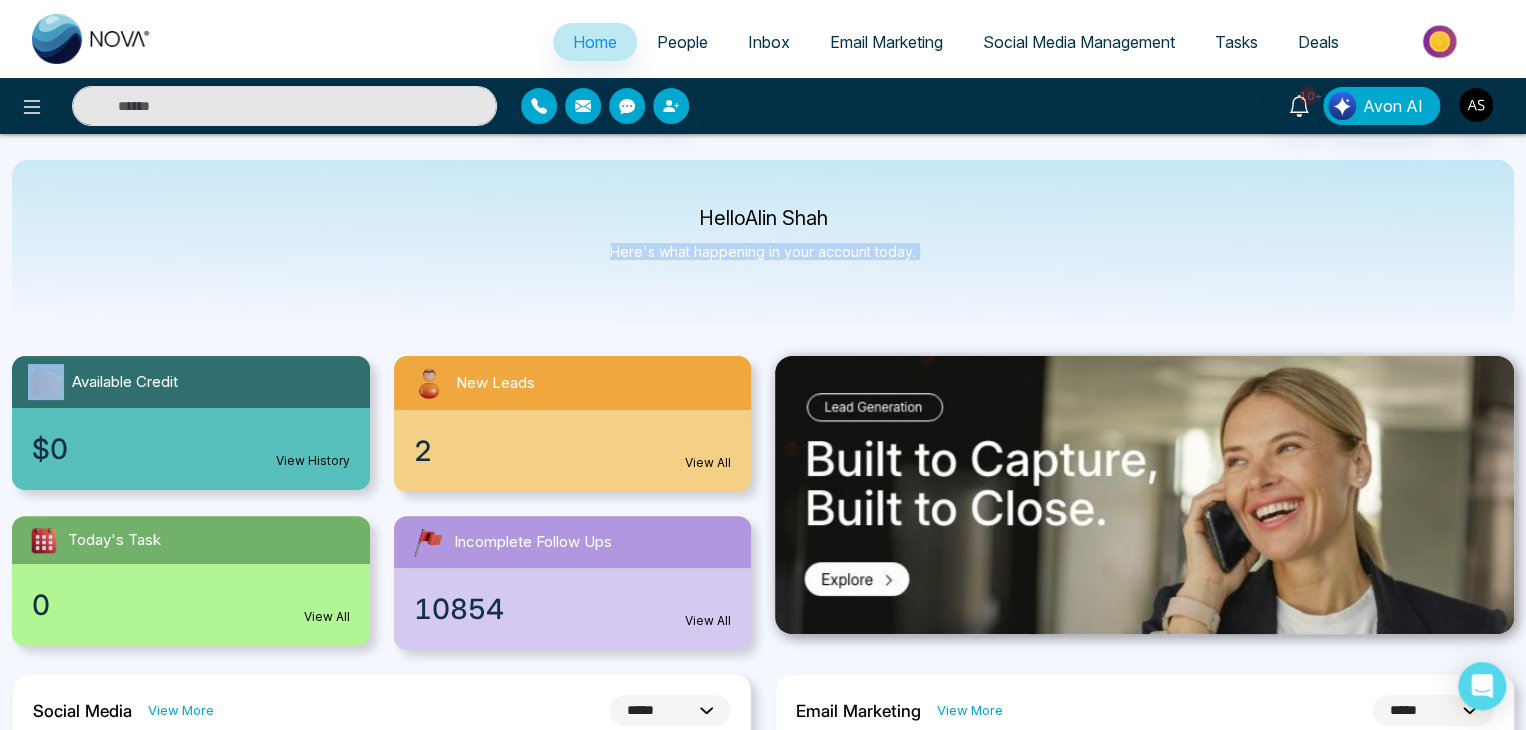 click on "Here's what happening in your account today." at bounding box center [763, 251] 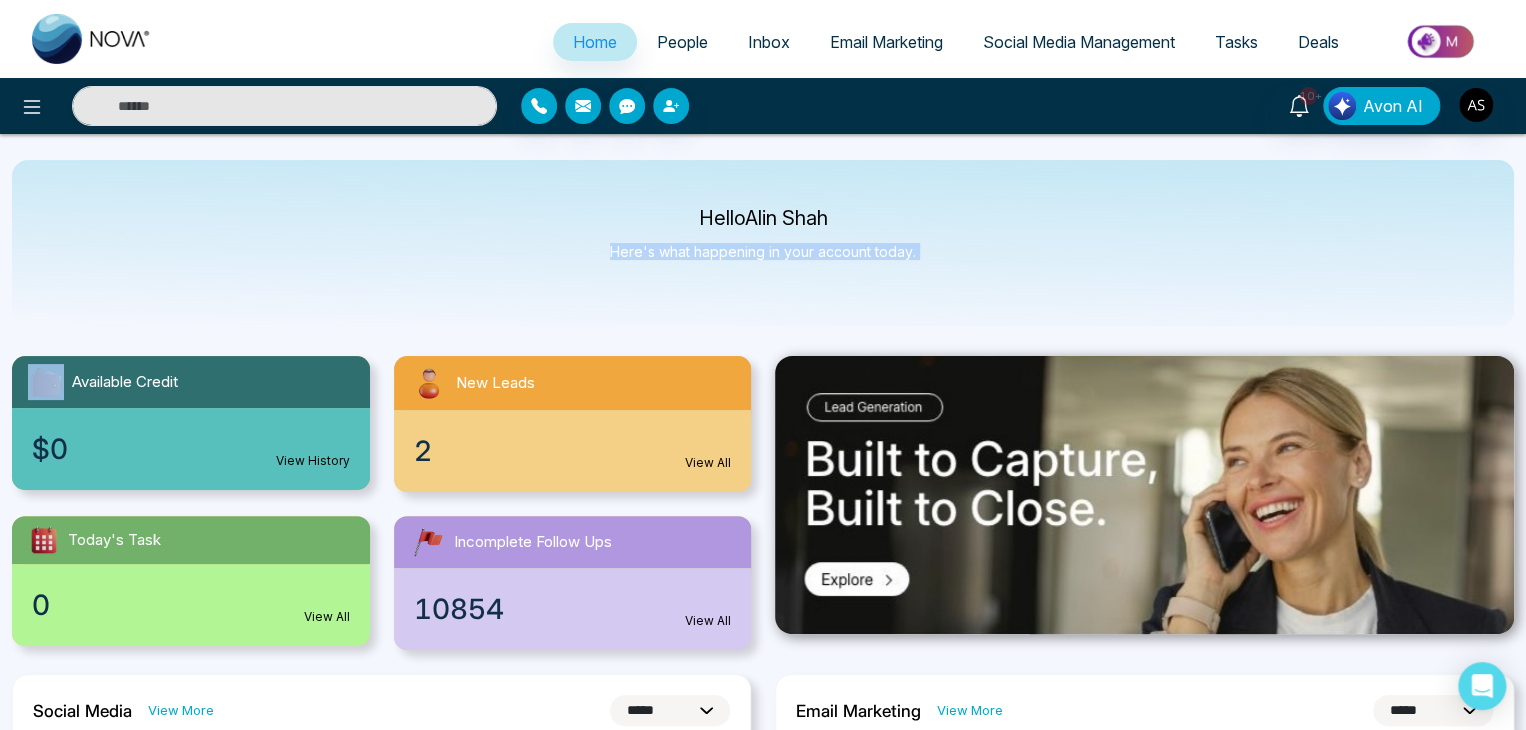 click on "Hello [FIRST] [LAST] Here's what happening in your account today." at bounding box center [763, 243] 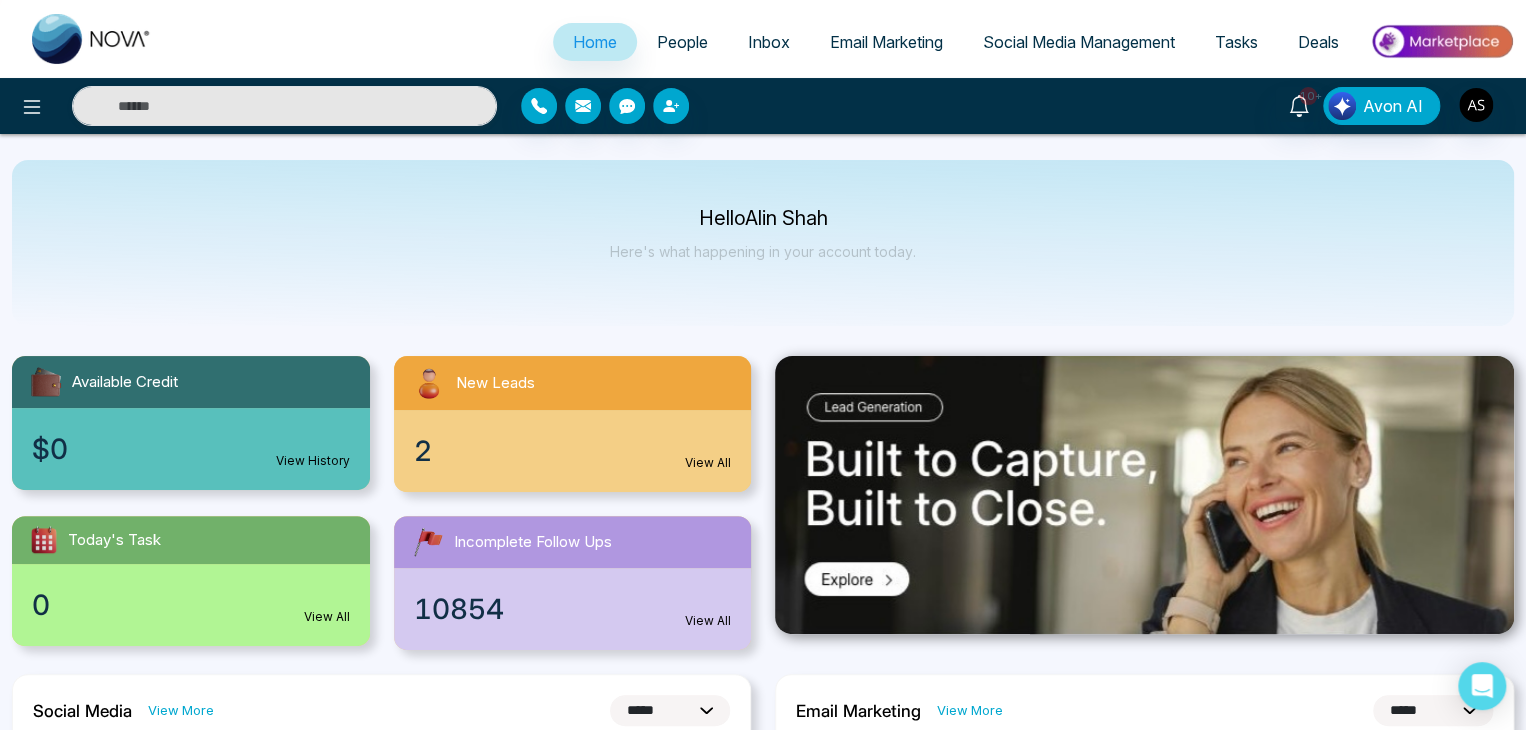 click on "Here's what happening in your account today." at bounding box center [763, 251] 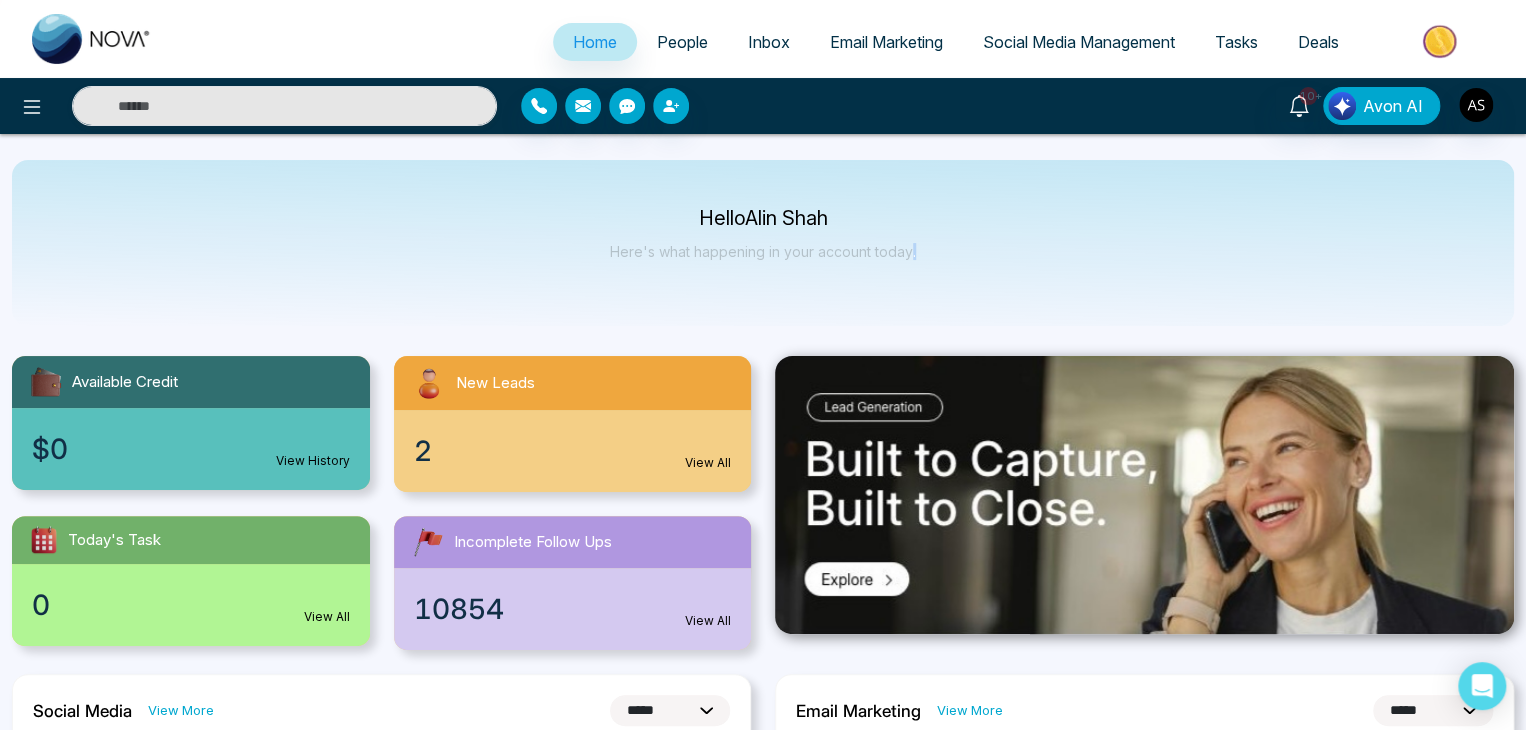 click on "Here's what happening in your account today." at bounding box center [763, 251] 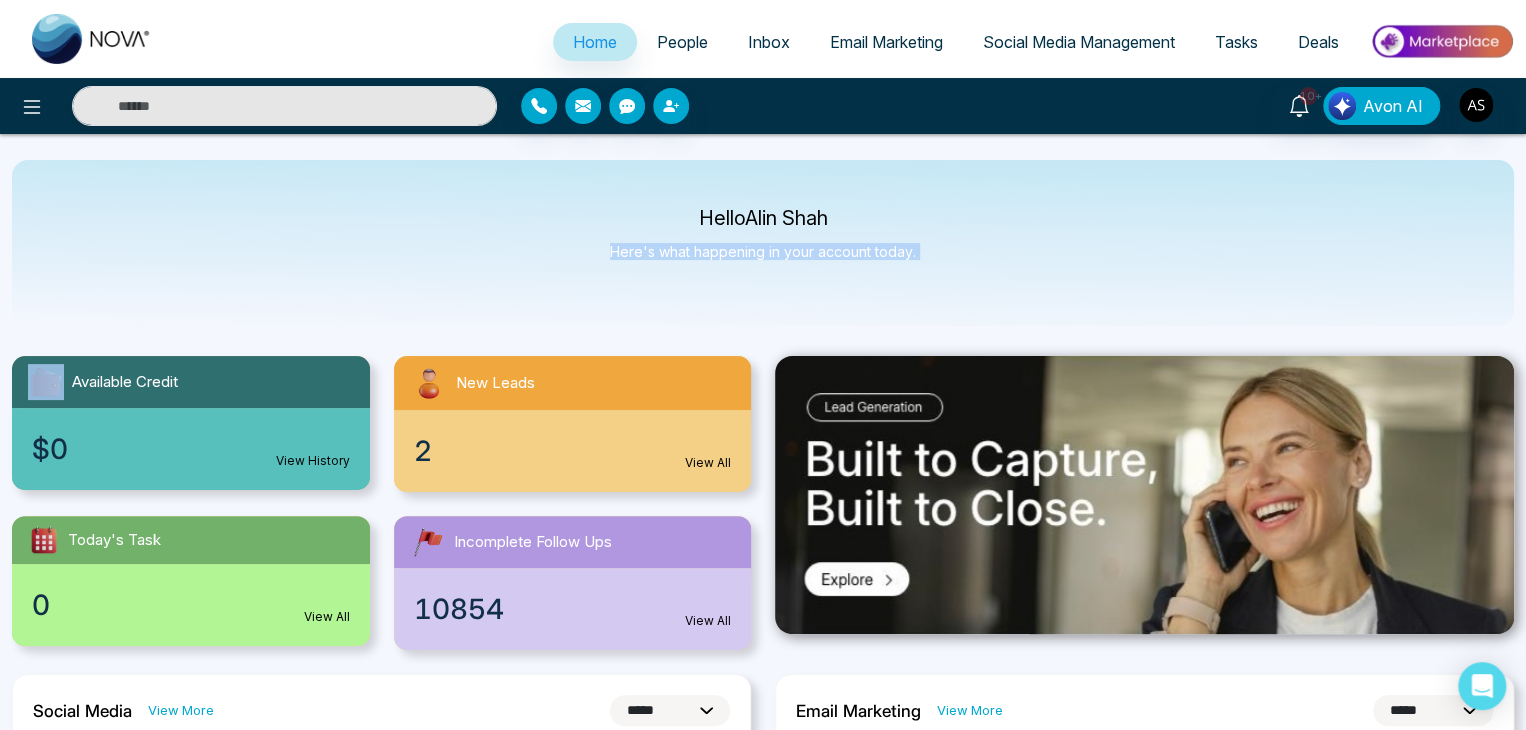 click on "Here's what happening in your account today." at bounding box center [763, 251] 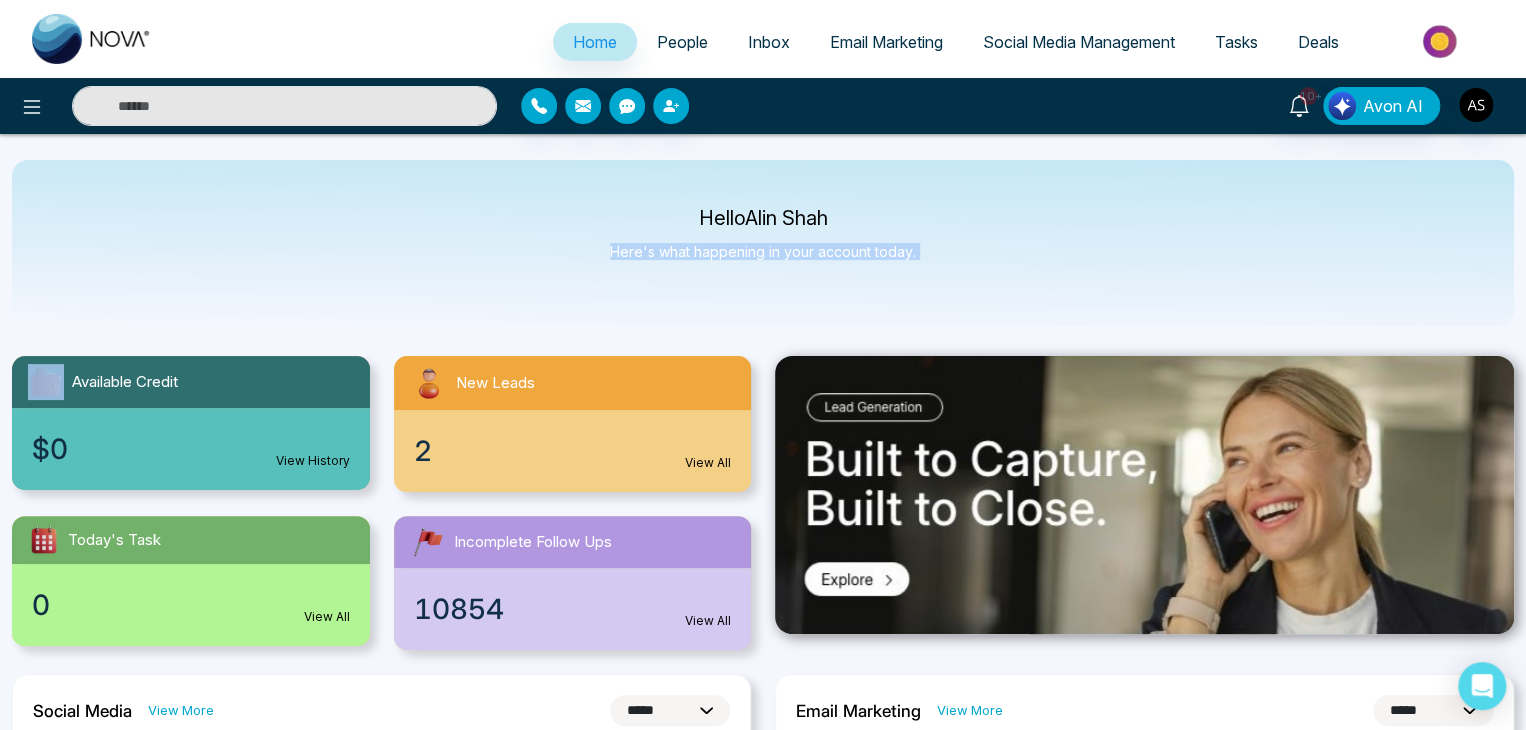 click on "Hello [FIRST] [LAST] Here's what happening in your account today." at bounding box center [763, 243] 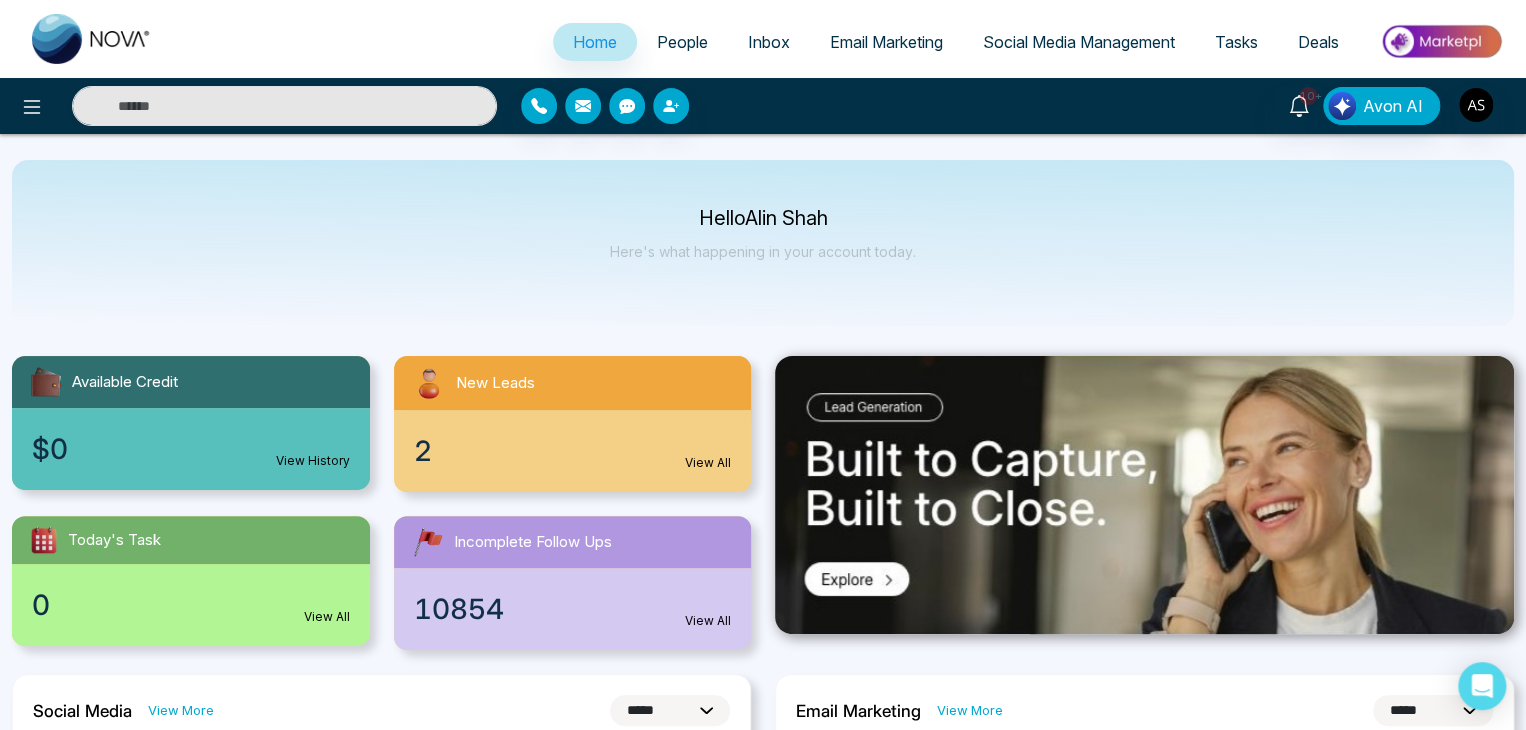 click on "Hello [FIRST] [LAST] Here's what happening in your account today." at bounding box center [763, 243] 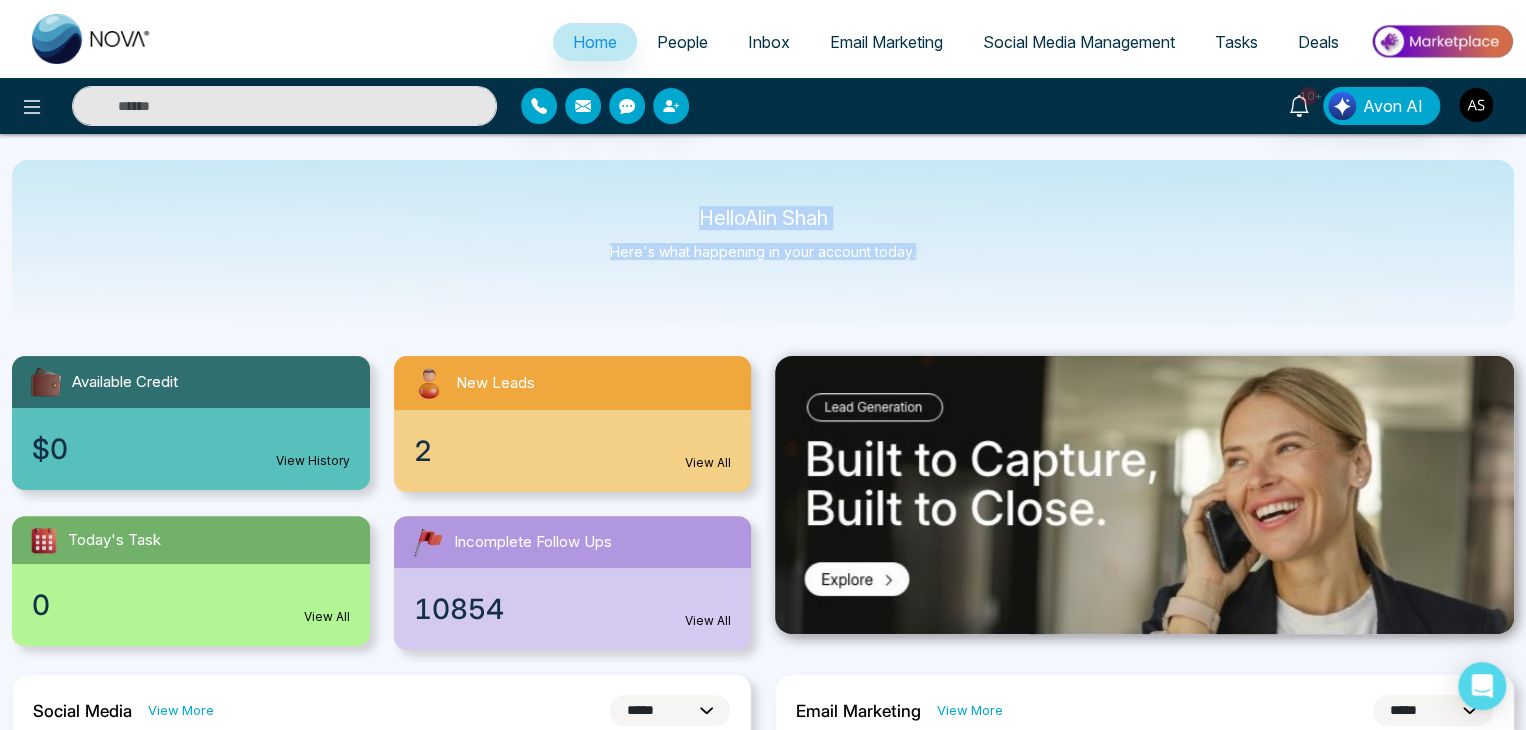 drag, startPoint x: 920, startPoint y: 251, endPoint x: 691, endPoint y: 207, distance: 233.18877 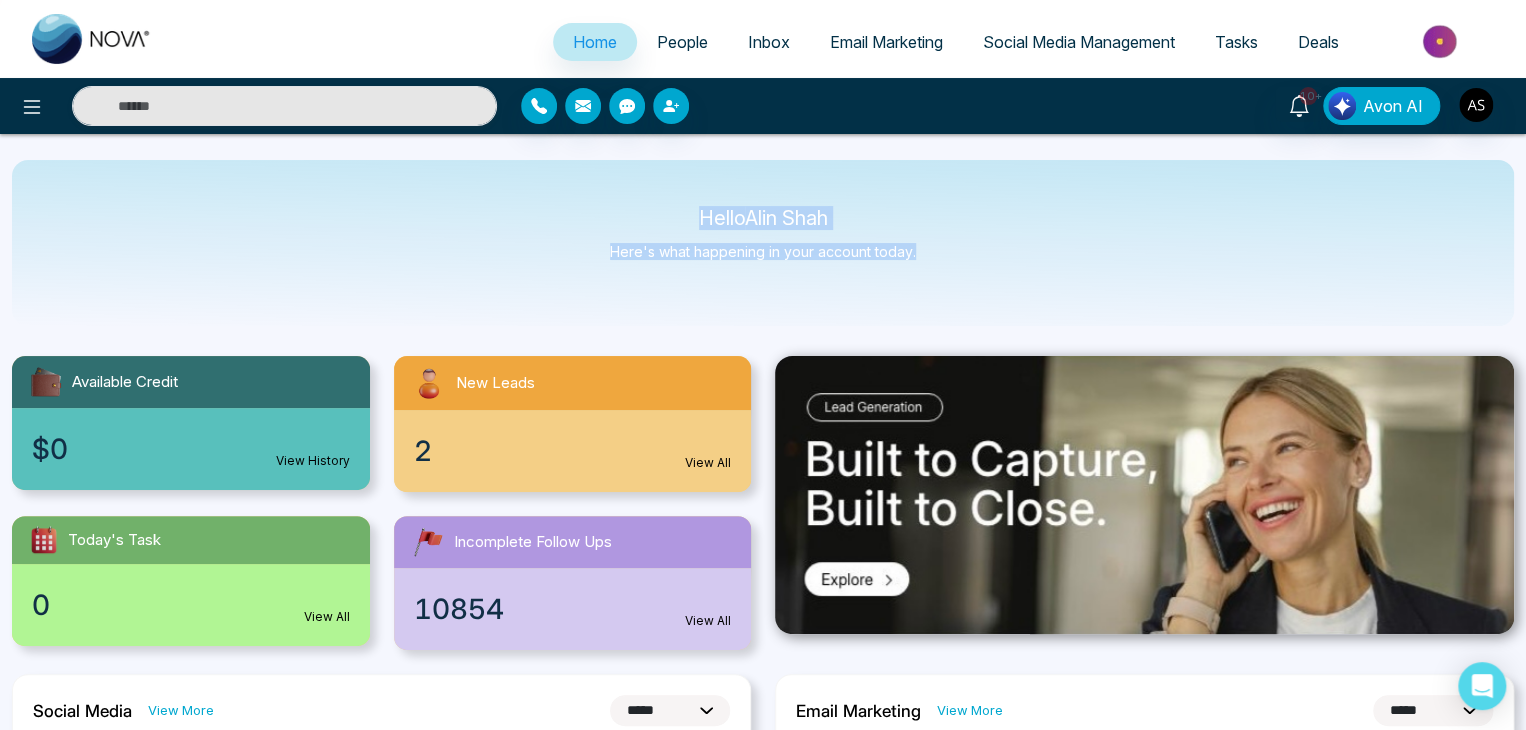 click on "Hello [FIRST] [LAST] Here's what happening in your account today." at bounding box center [763, 243] 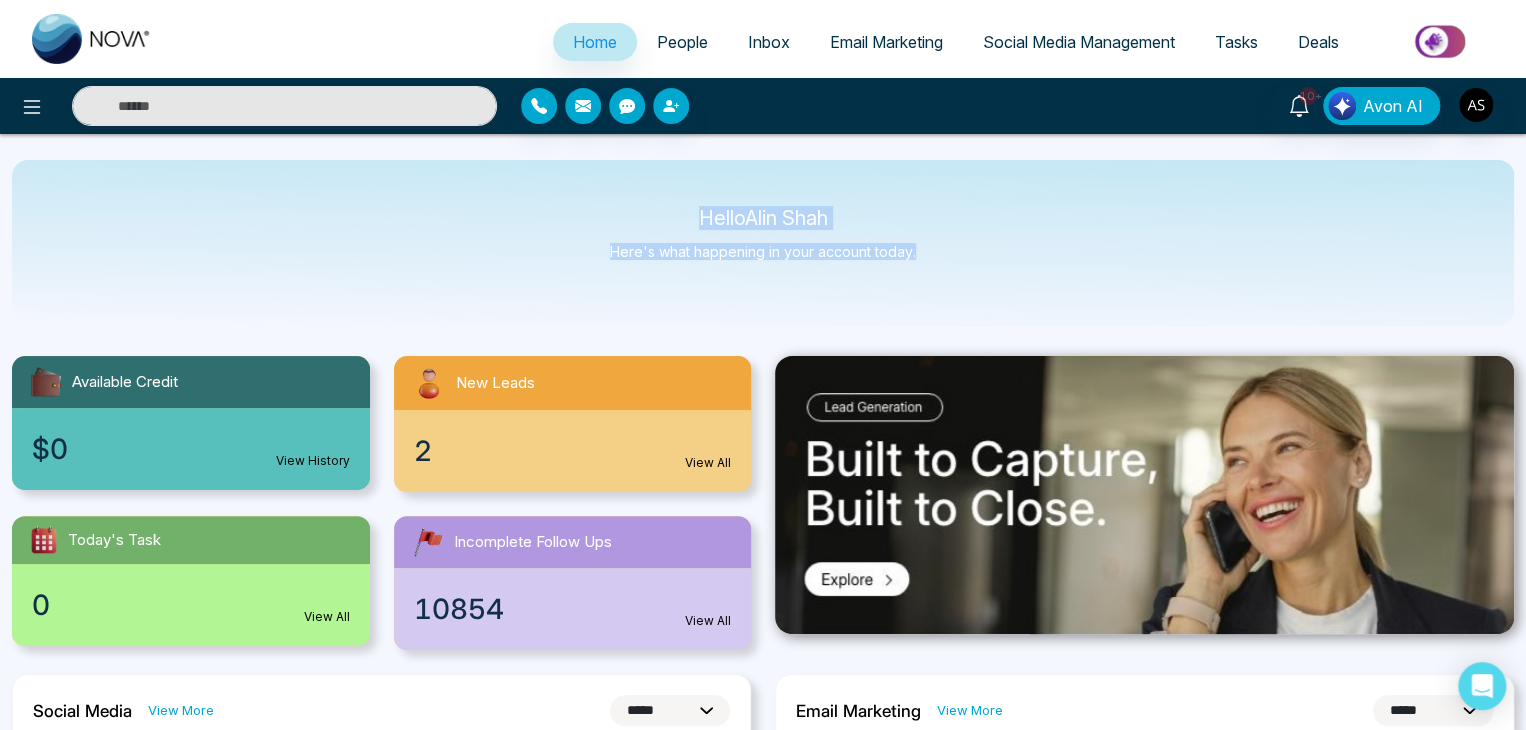 click on "Hello [FIRST] [LAST] Here's what happening in your account today." at bounding box center (763, 243) 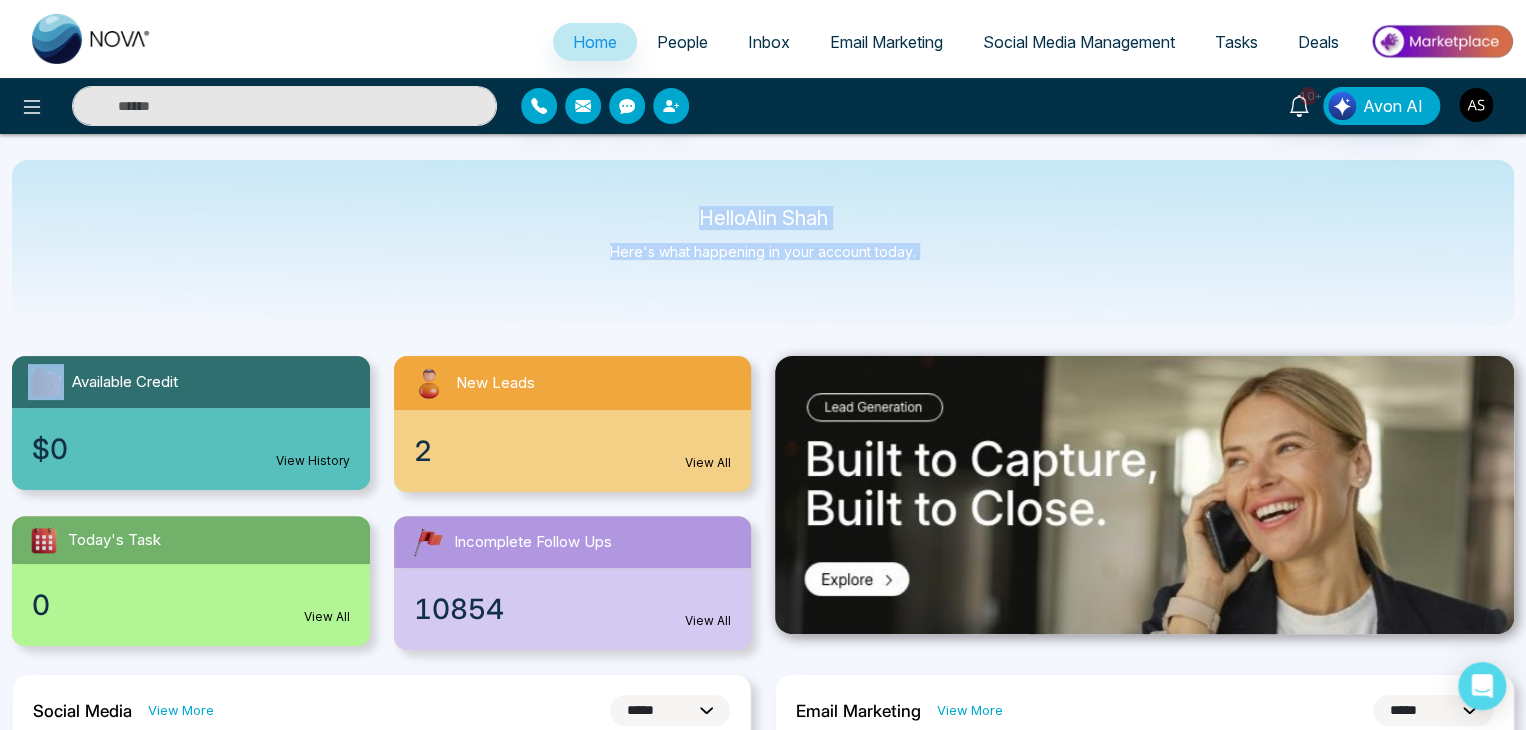 drag, startPoint x: 691, startPoint y: 207, endPoint x: 928, endPoint y: 278, distance: 247.40656 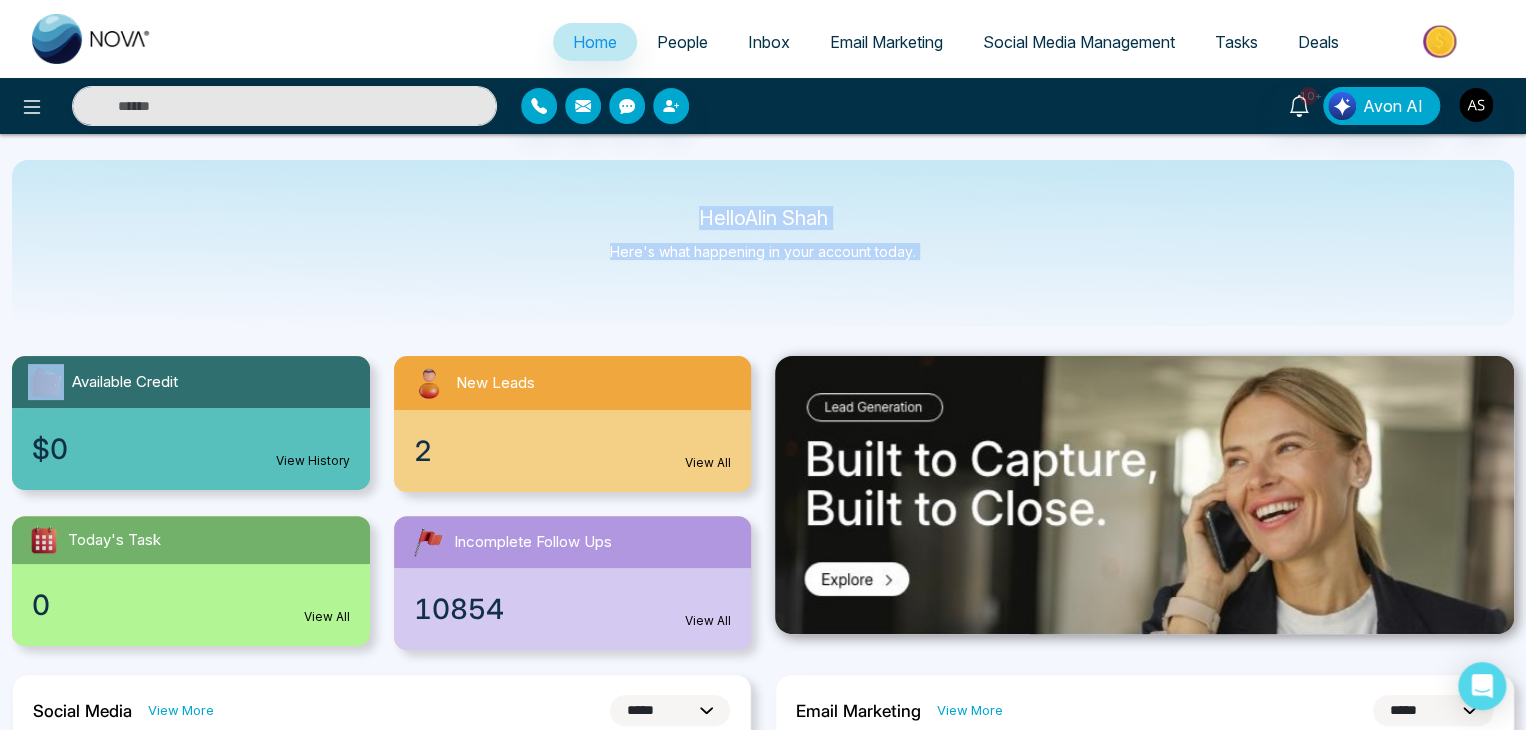 click on "Hello [FIRST] [LAST] Here's what happening in your account today." at bounding box center (763, 243) 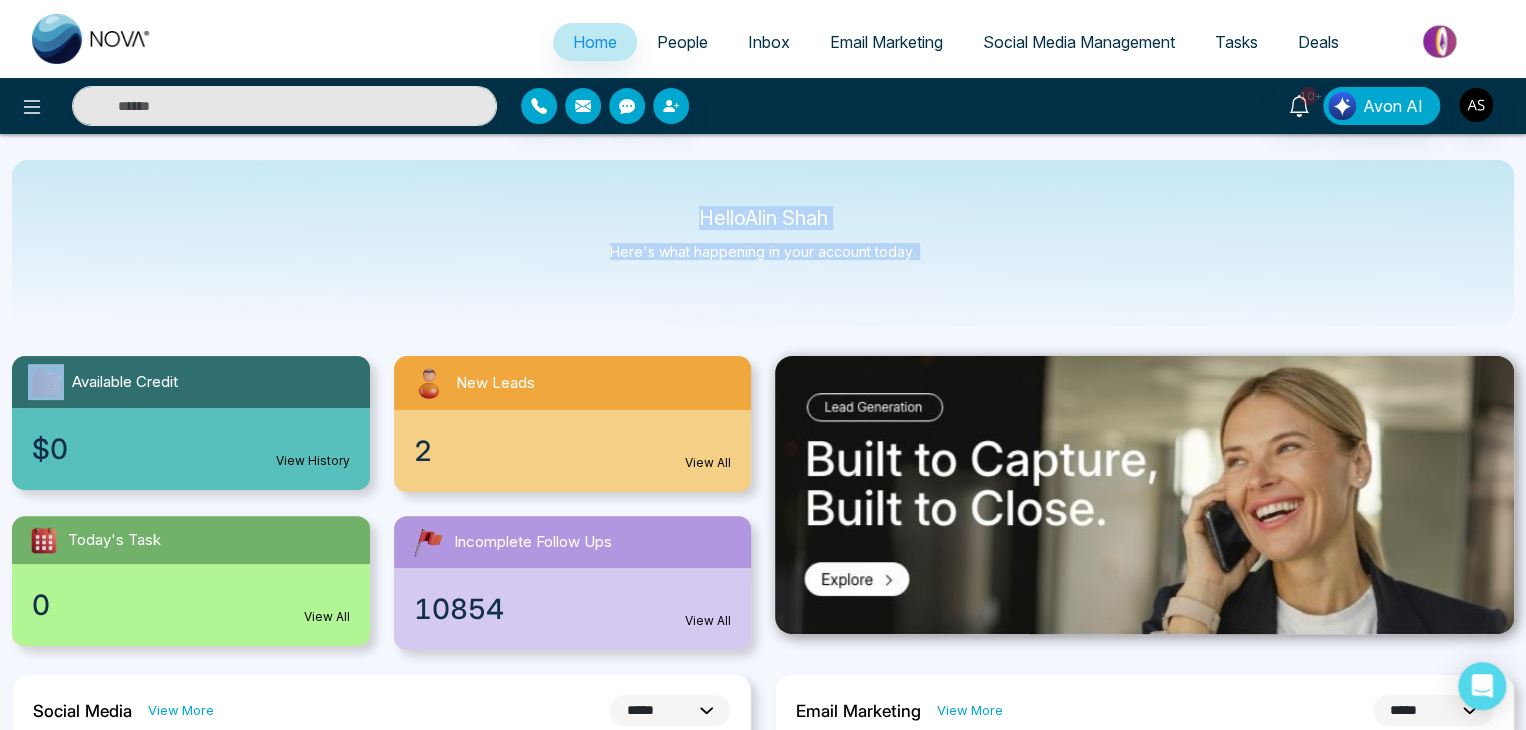 click on "Hello [FIRST] [LAST] Here's what happening in your account today." at bounding box center [763, 243] 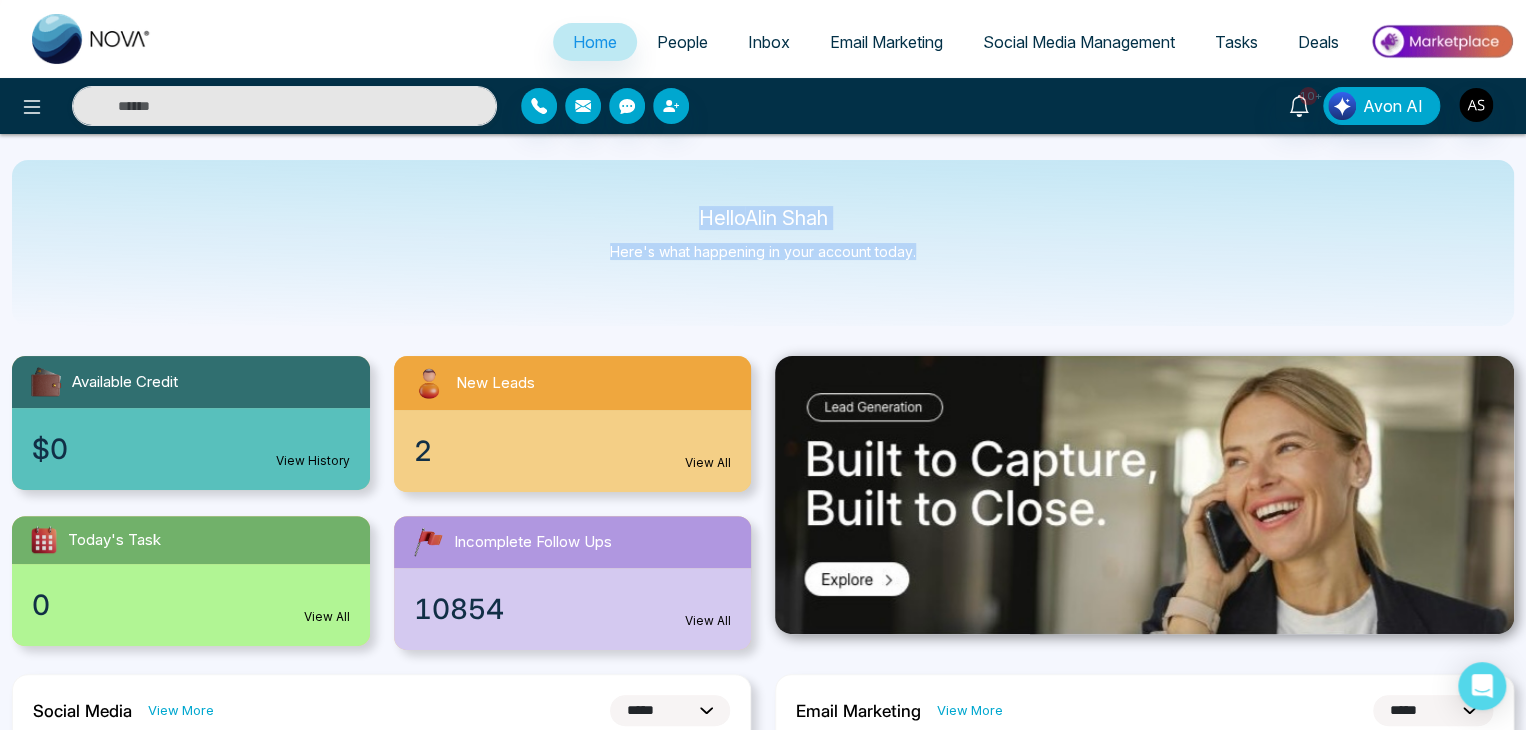 drag, startPoint x: 928, startPoint y: 278, endPoint x: 648, endPoint y: 212, distance: 287.67343 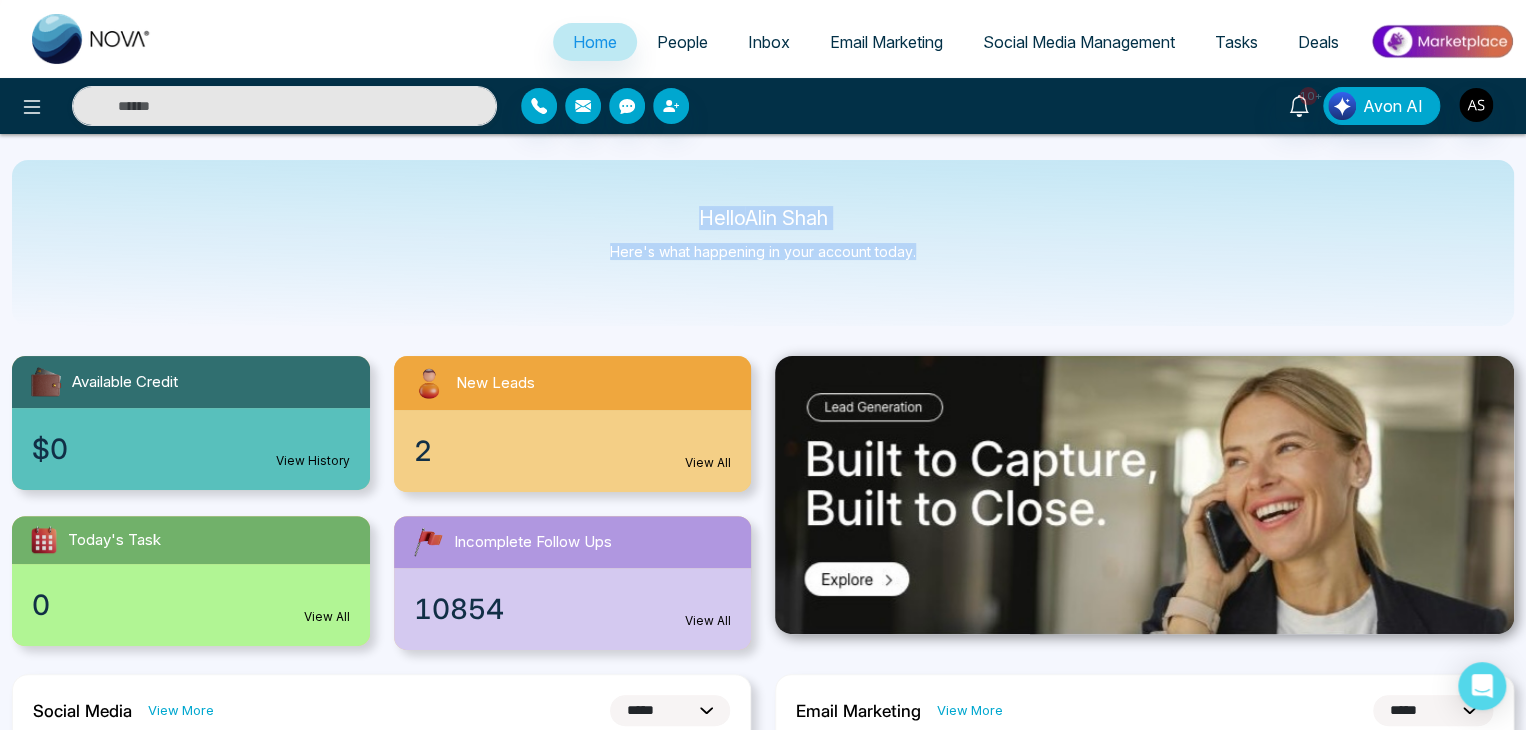 click on "Hello [FIRST] [LAST] Here's what happening in your account today." at bounding box center [763, 243] 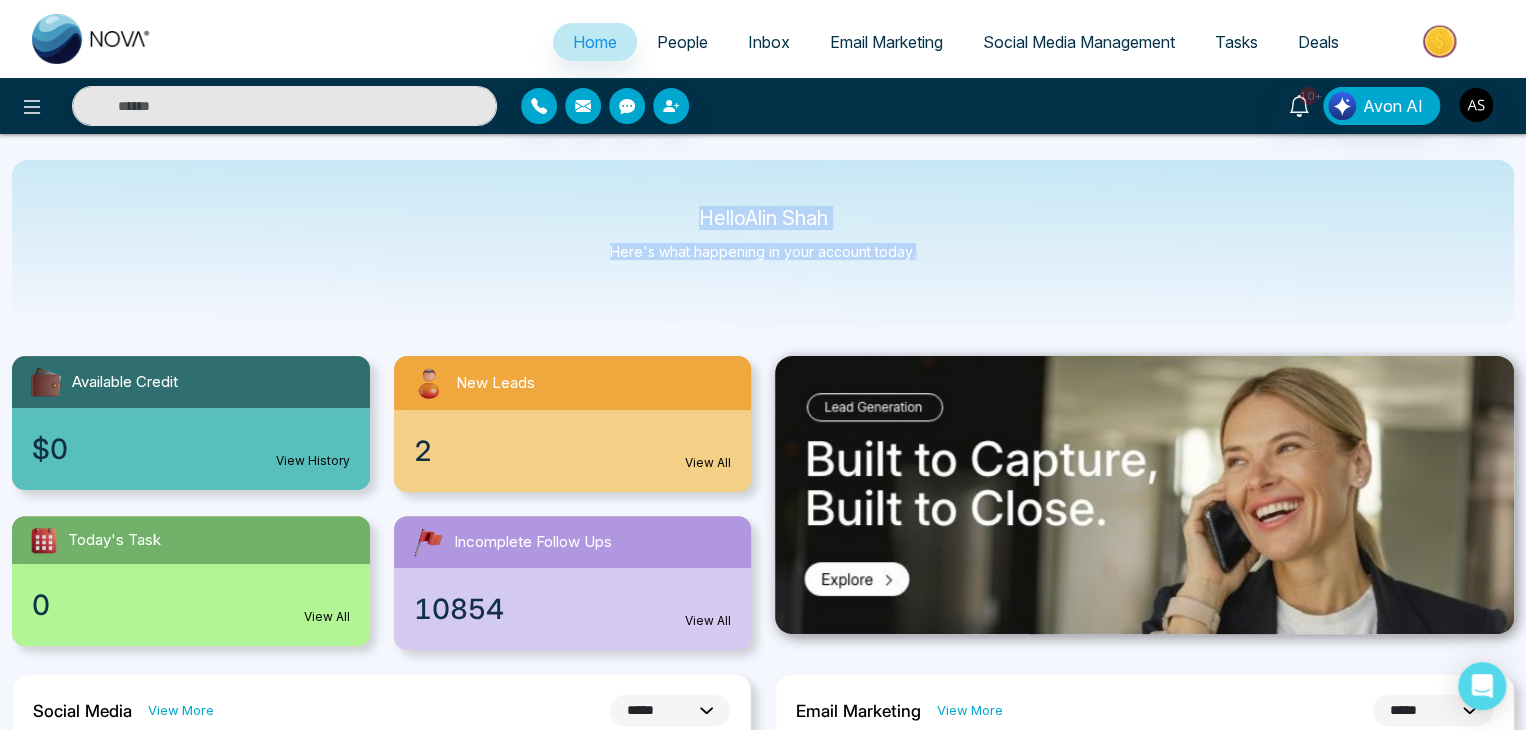 click on "Hello [FIRST] [LAST]" at bounding box center (763, 218) 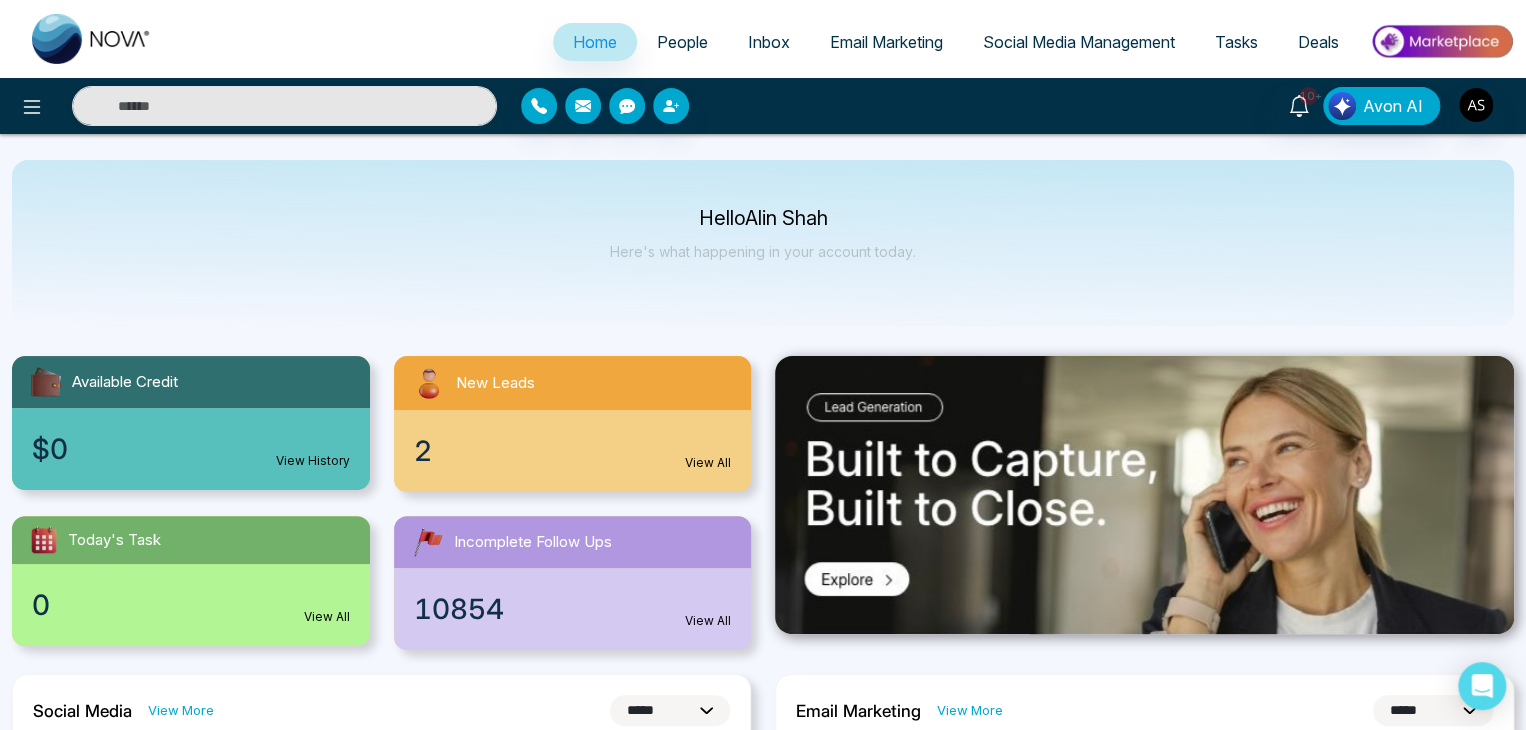 click on "Hello [FIRST] [LAST] Here's what happening in your account today." at bounding box center (763, 243) 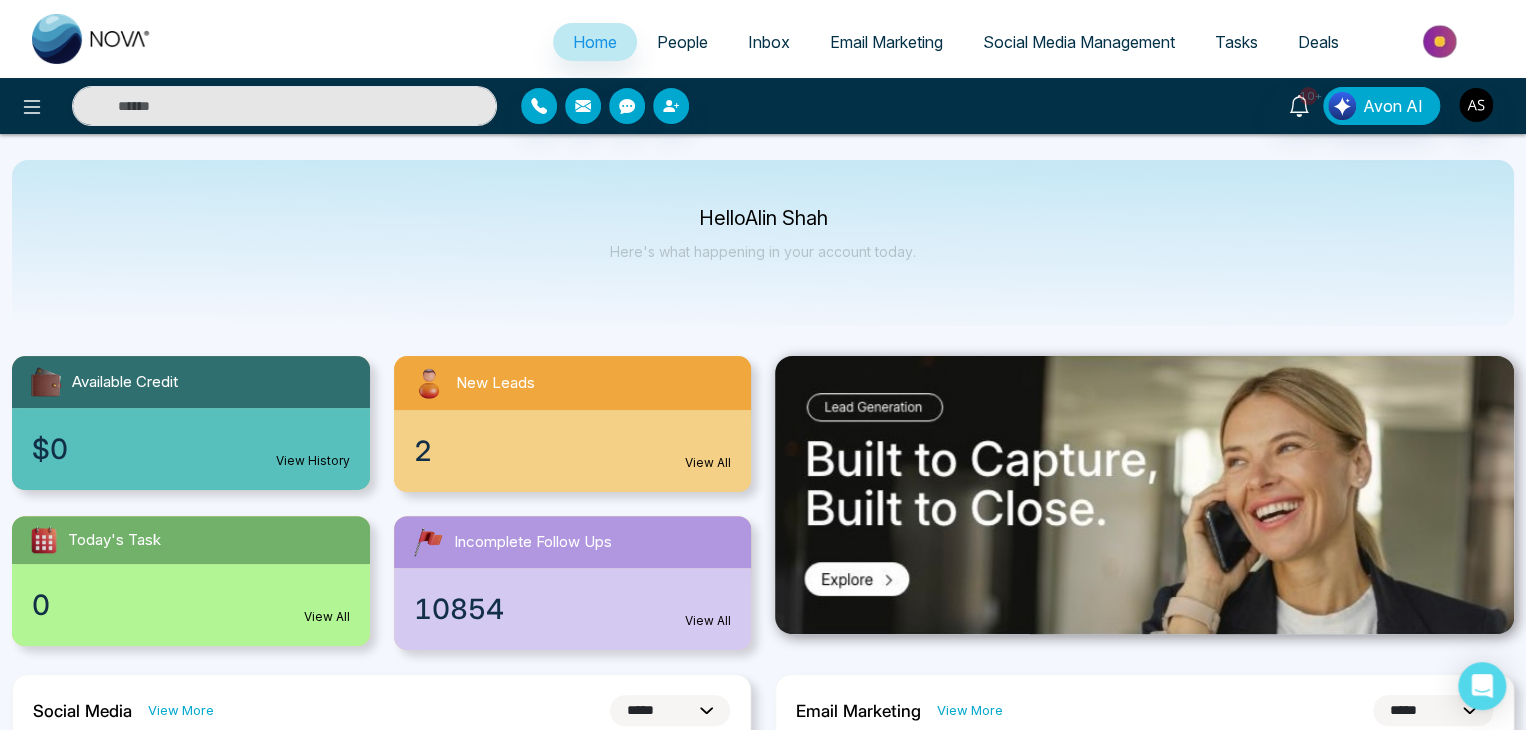 click on "Hello [FIRST] [LAST] Here's what happening in your account today." at bounding box center [763, 243] 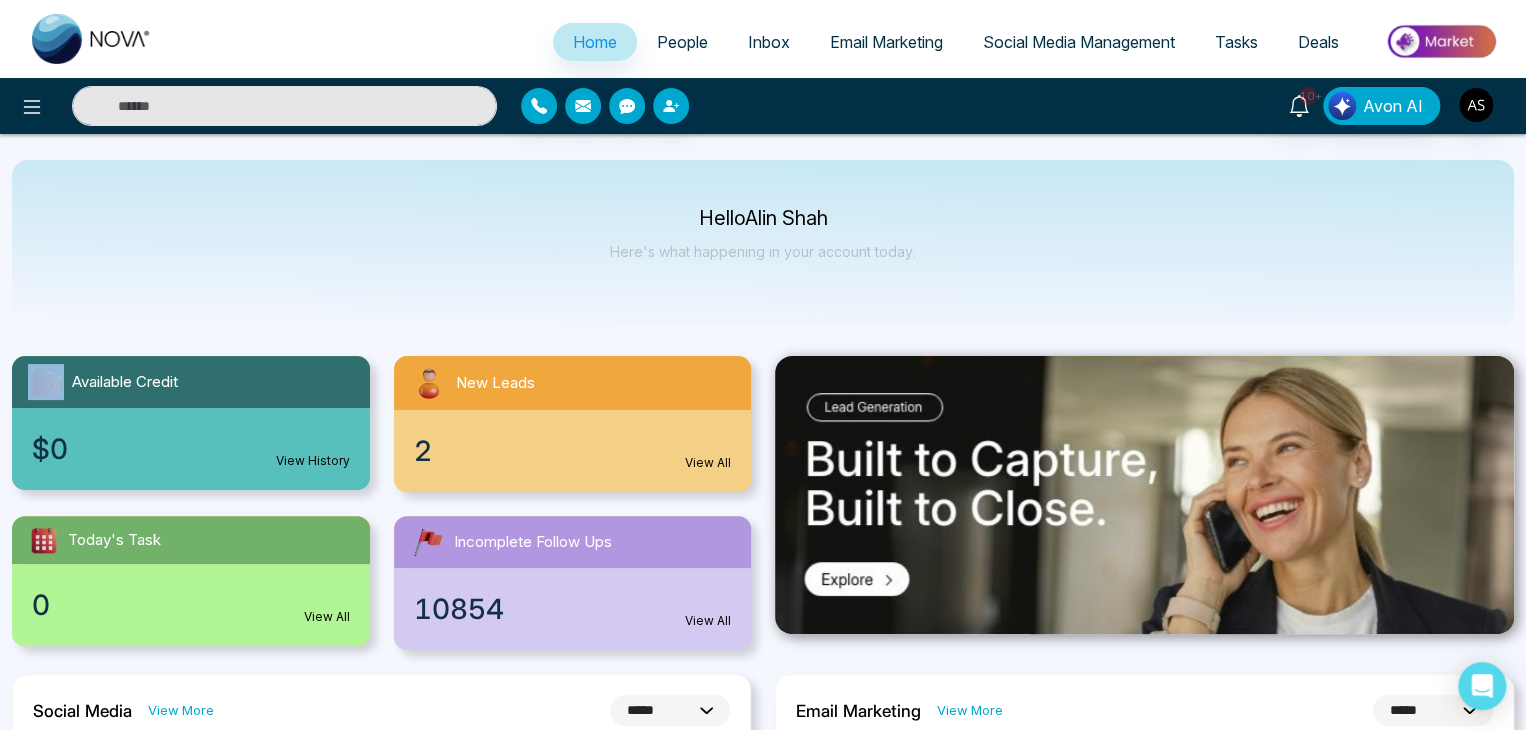 click on "Hello [FIRST] [LAST] Here's what happening in your account today." at bounding box center (763, 243) 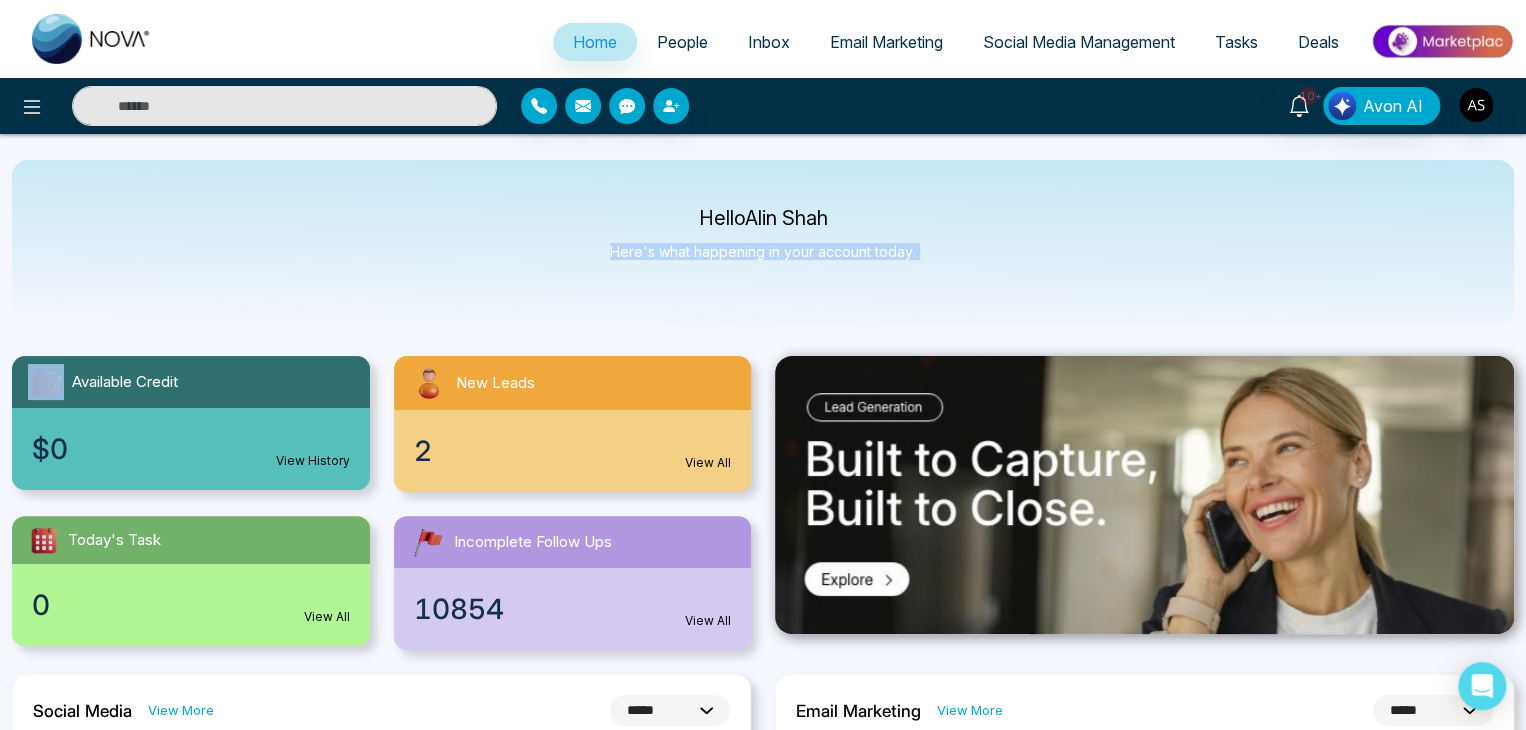 click on "Hello [FIRST] [LAST] Here's what happening in your account today." at bounding box center [763, 243] 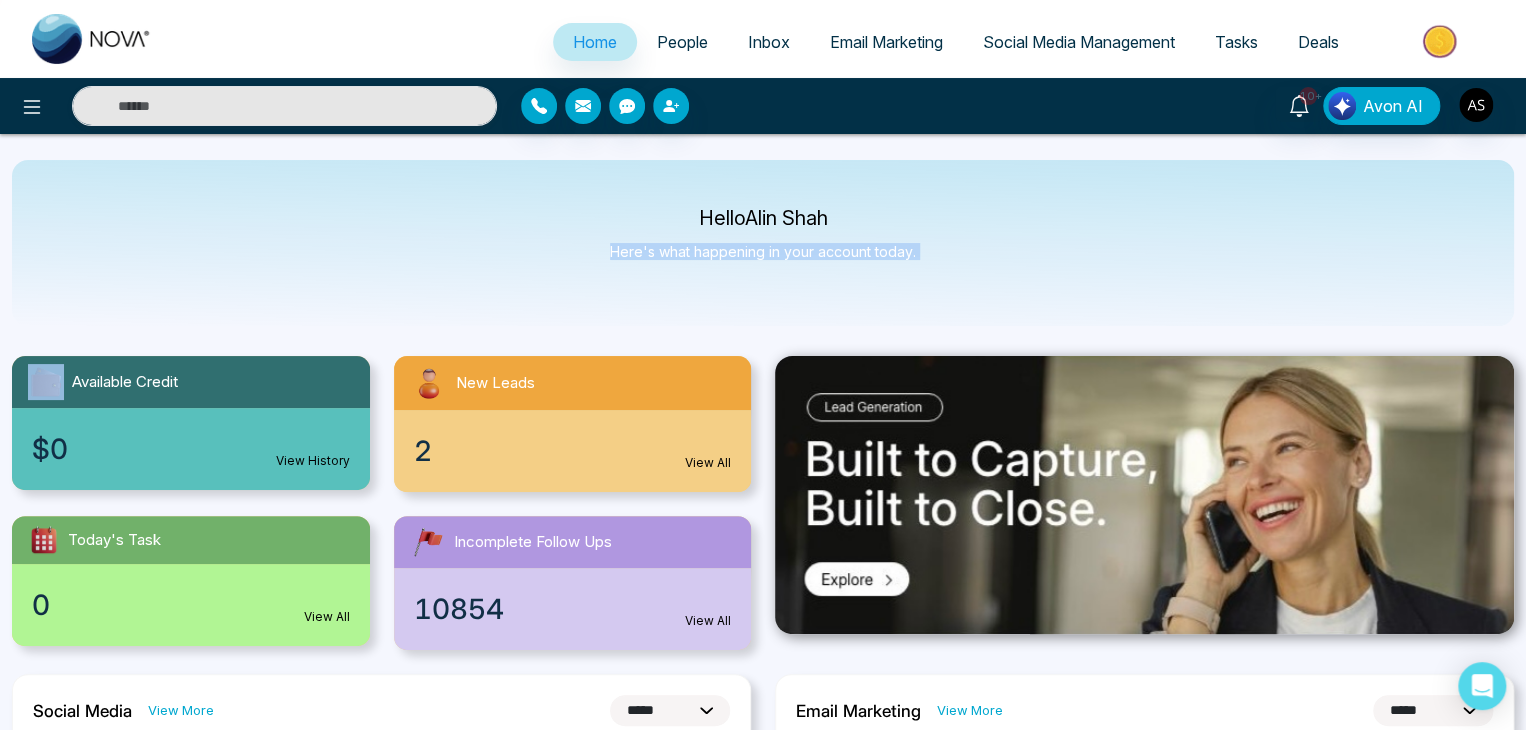 click on "Hello [FIRST] [LAST] Here's what happening in your account today." at bounding box center [763, 243] 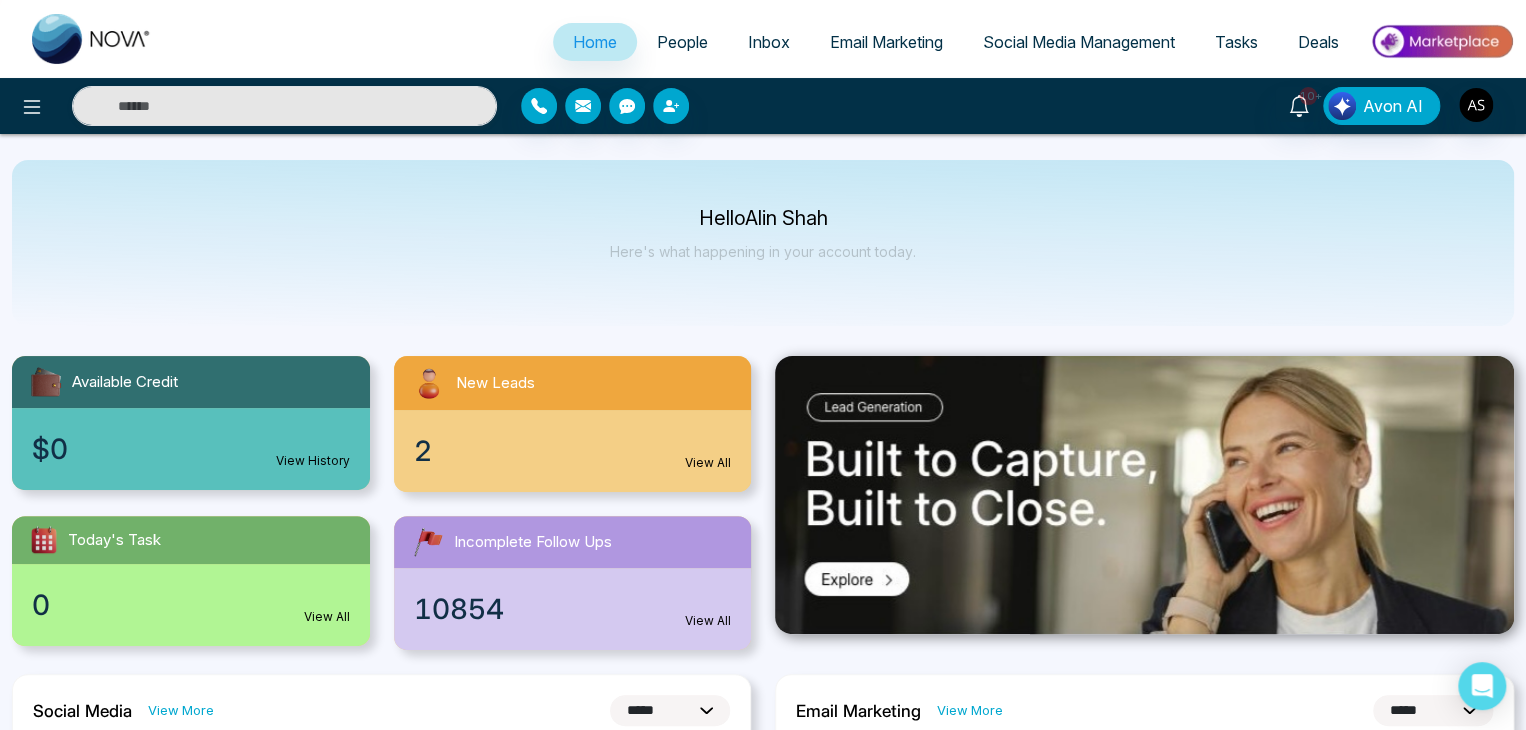 click on "Hello [FIRST] [LAST]" at bounding box center [763, 218] 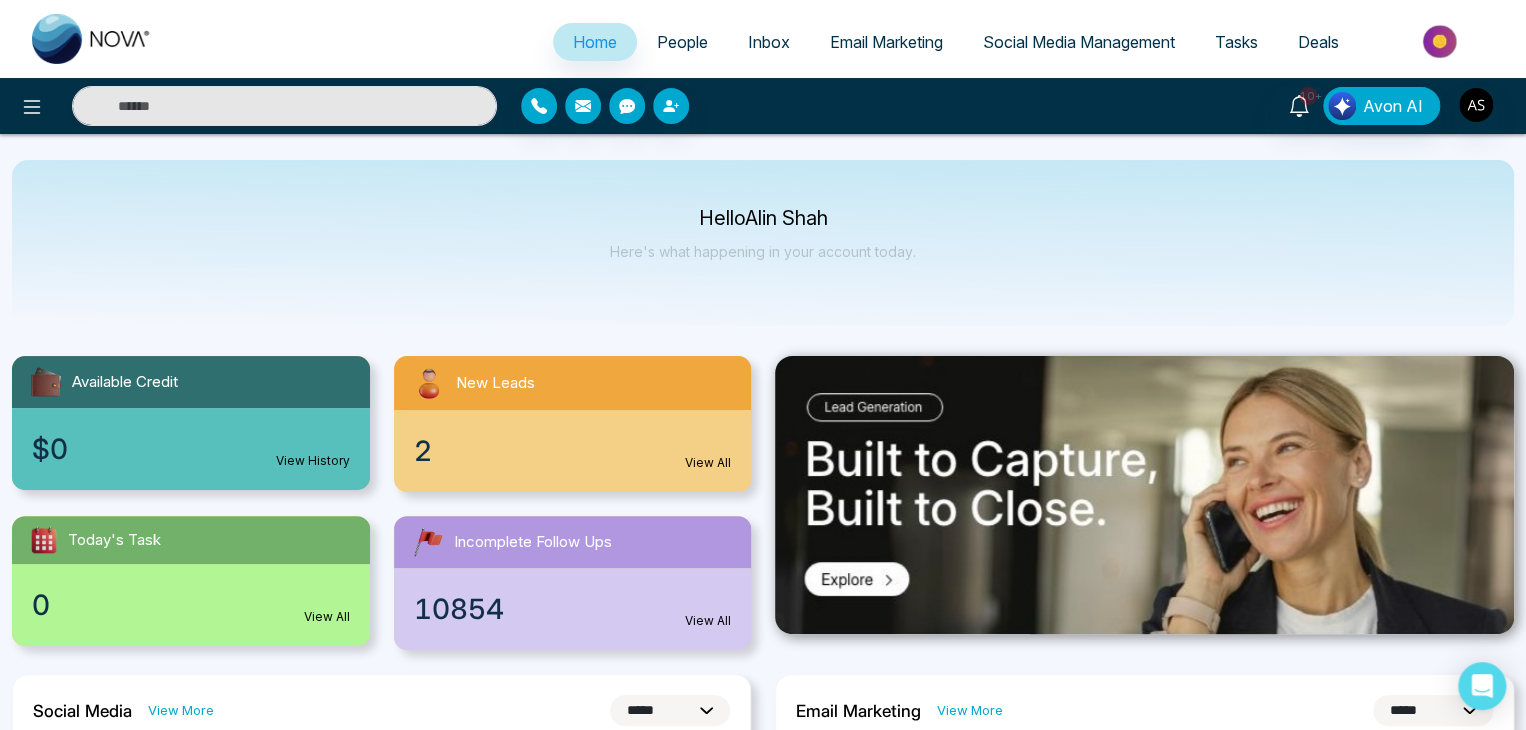 click on "Hello [FIRST] [LAST]" at bounding box center (763, 218) 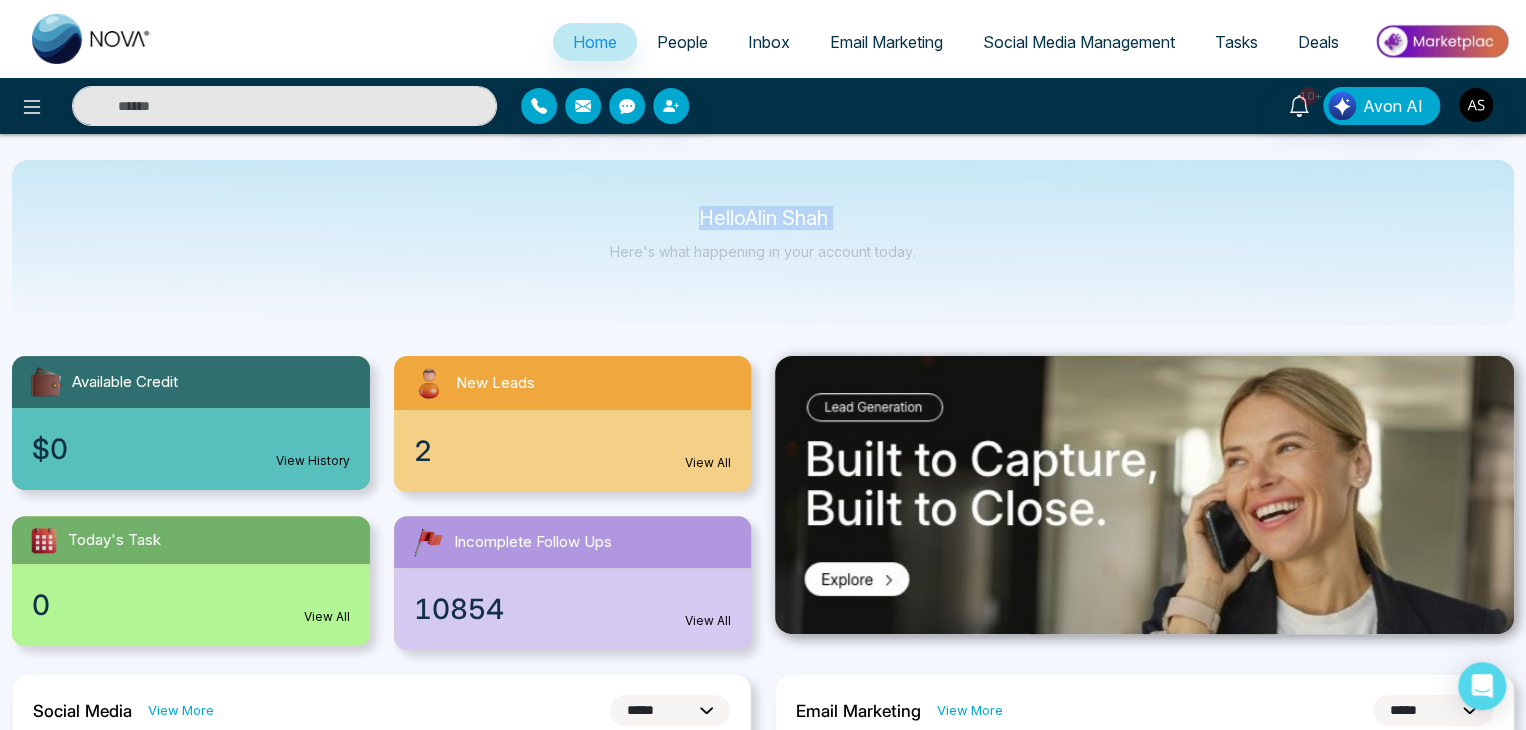 click on "Hello [FIRST] [LAST]" at bounding box center (763, 218) 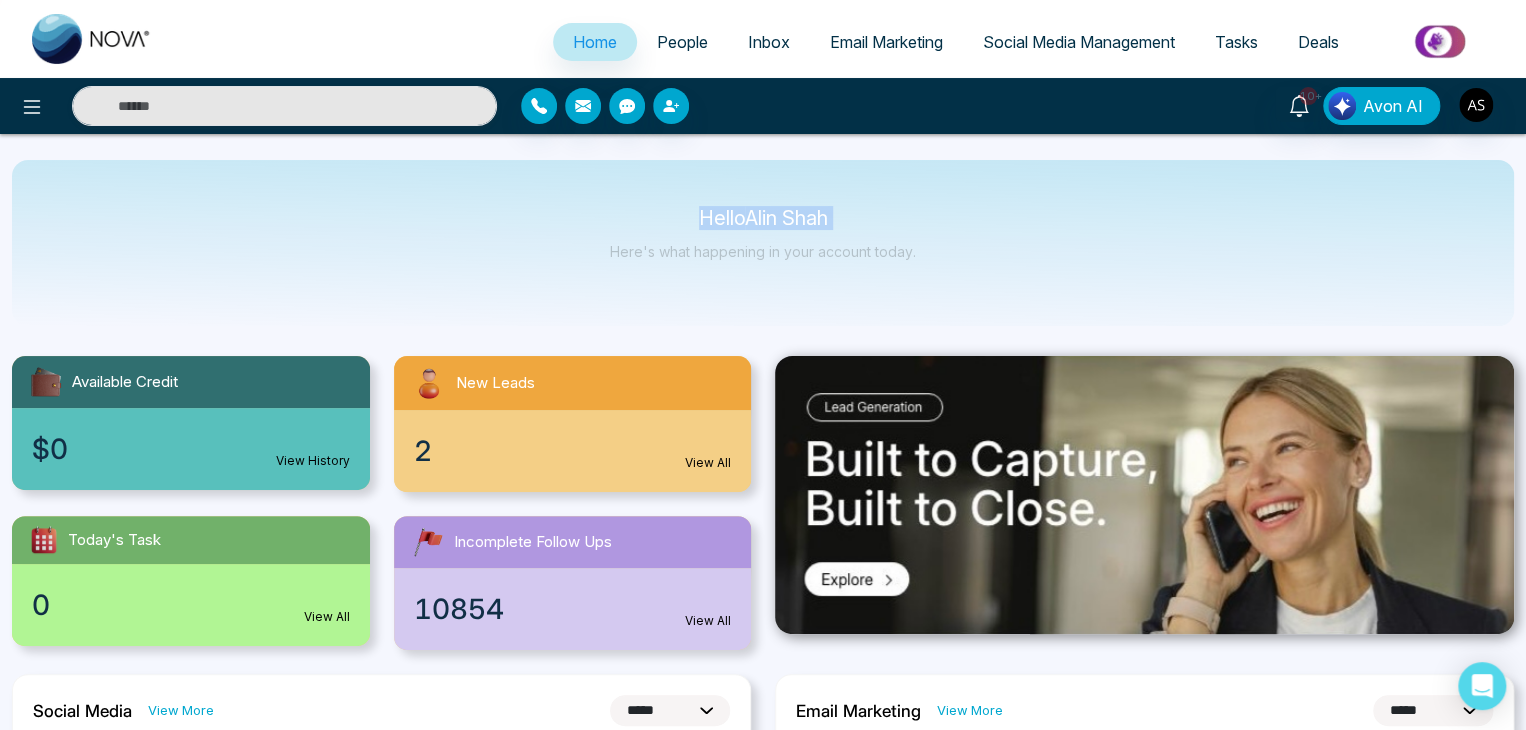 click on "Hello [FIRST] [LAST]" at bounding box center (763, 218) 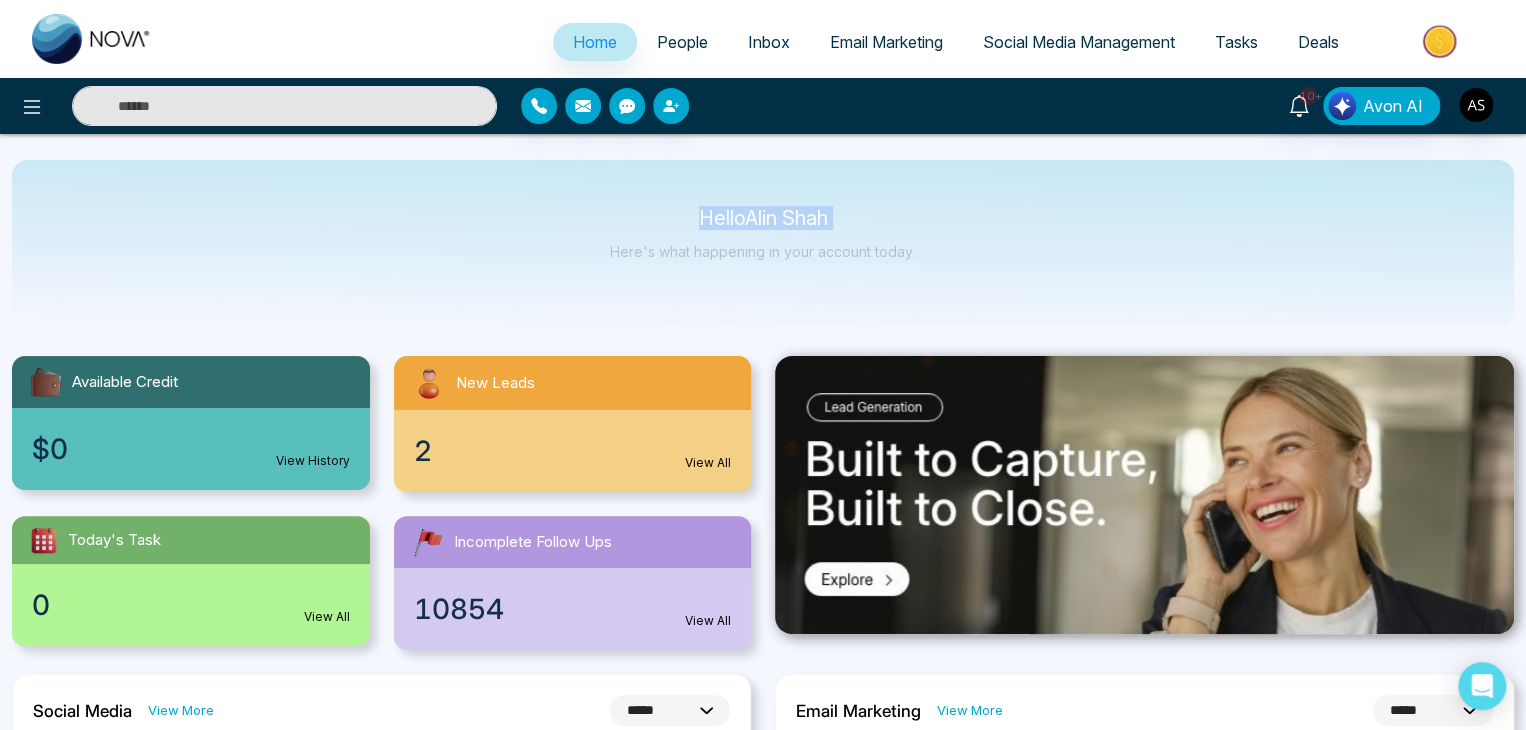 click on "Hello [FIRST] [LAST]" at bounding box center [763, 218] 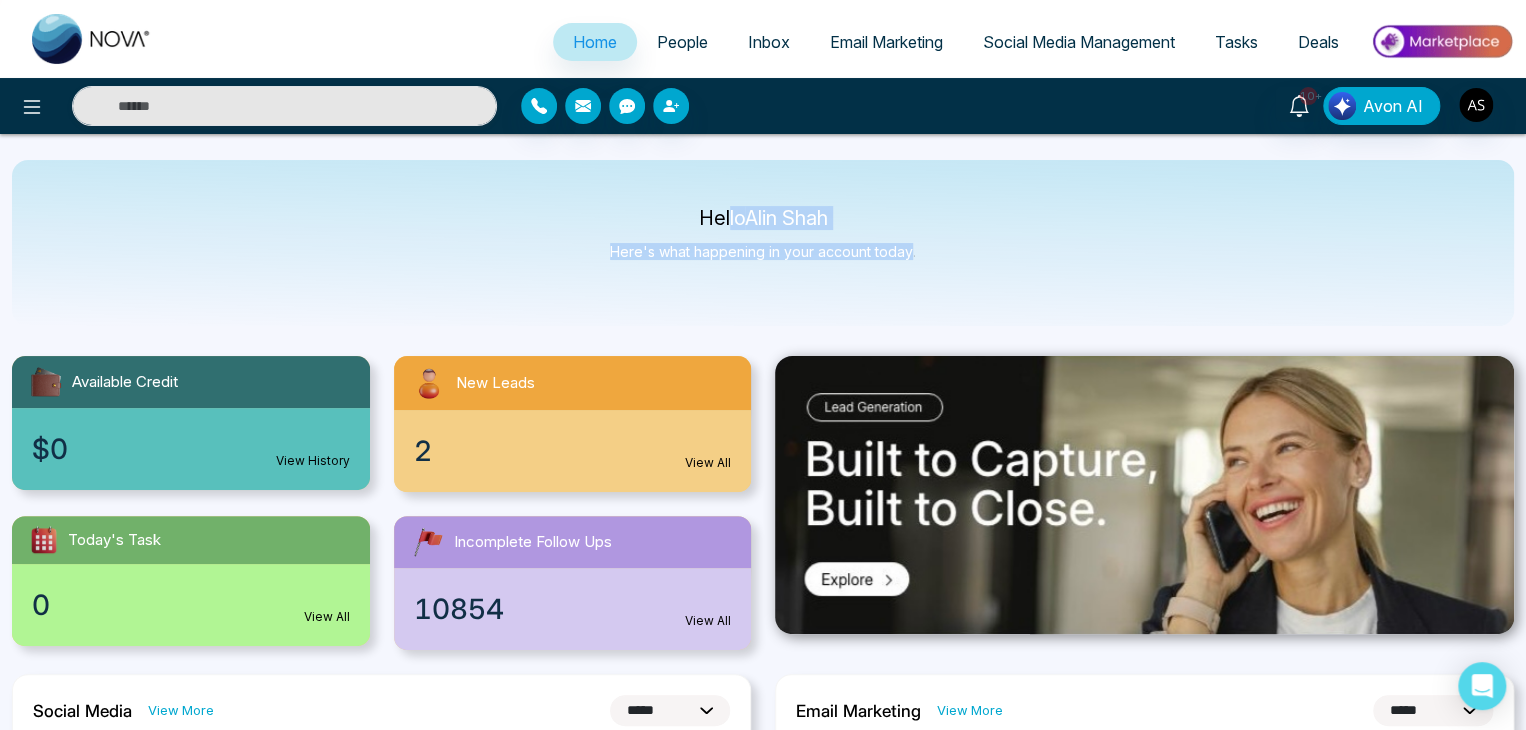 drag, startPoint x: 909, startPoint y: 257, endPoint x: 728, endPoint y: 226, distance: 183.63551 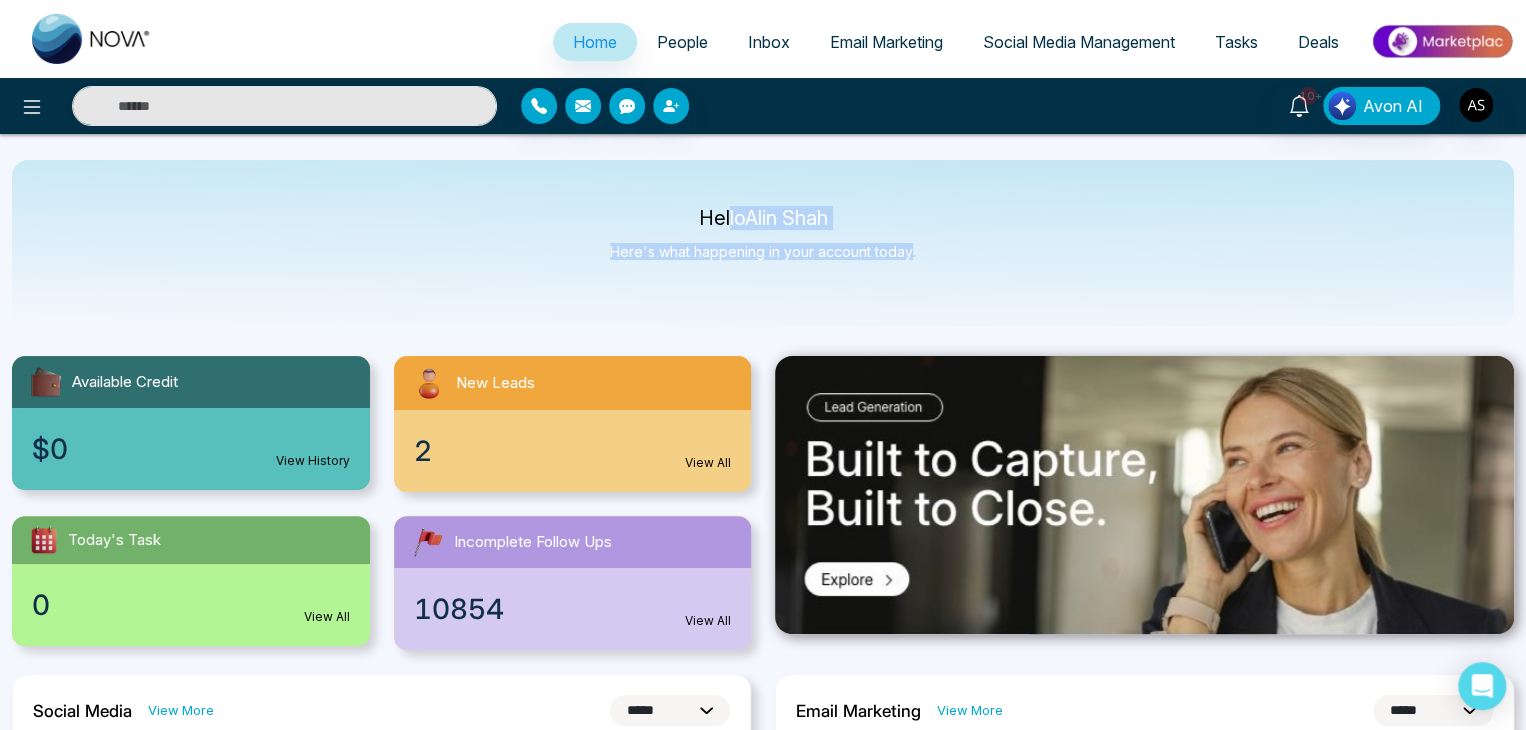 click on "Hello [FIRST] [LAST] Here's what happening in your account today." at bounding box center (763, 243) 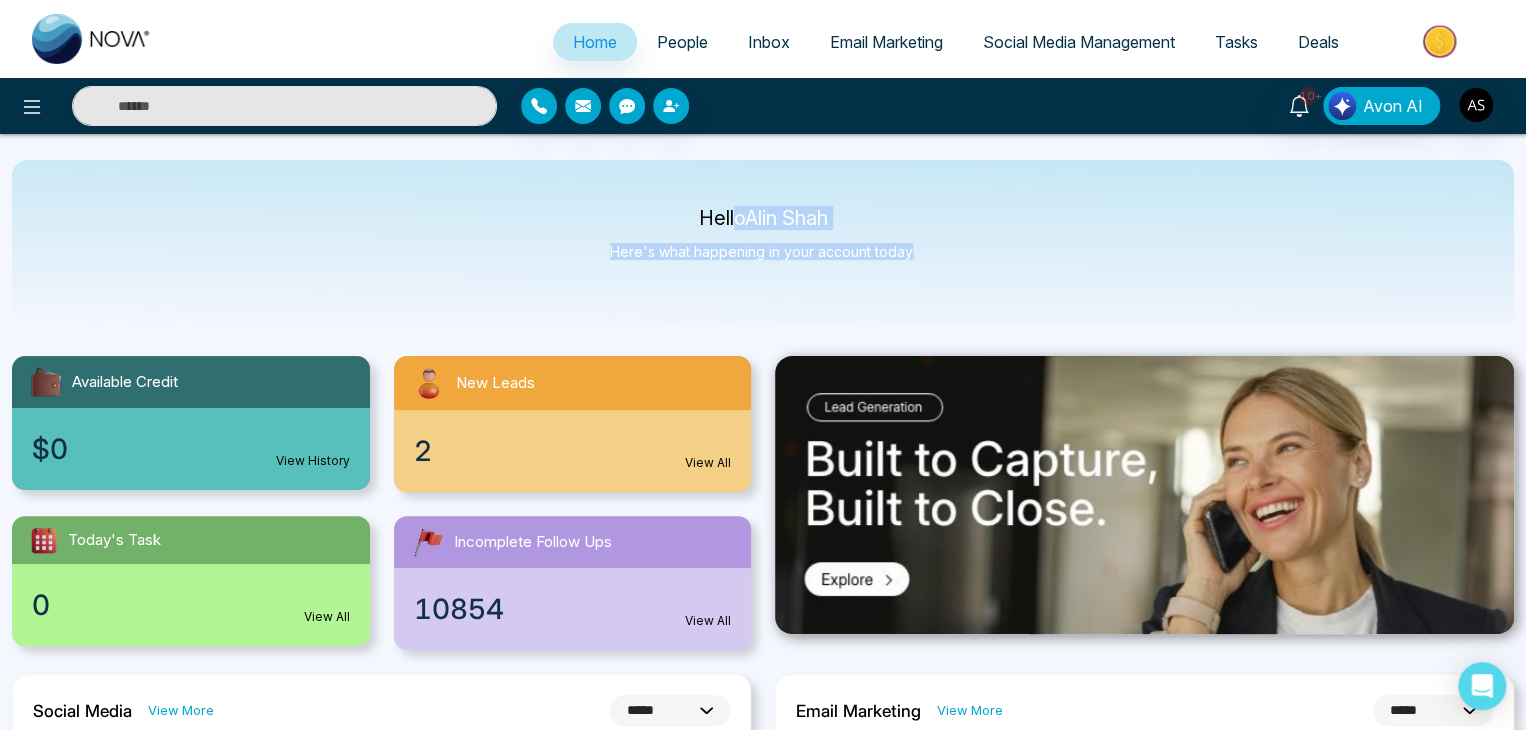 click on "Hello [FIRST] [LAST]" at bounding box center (763, 218) 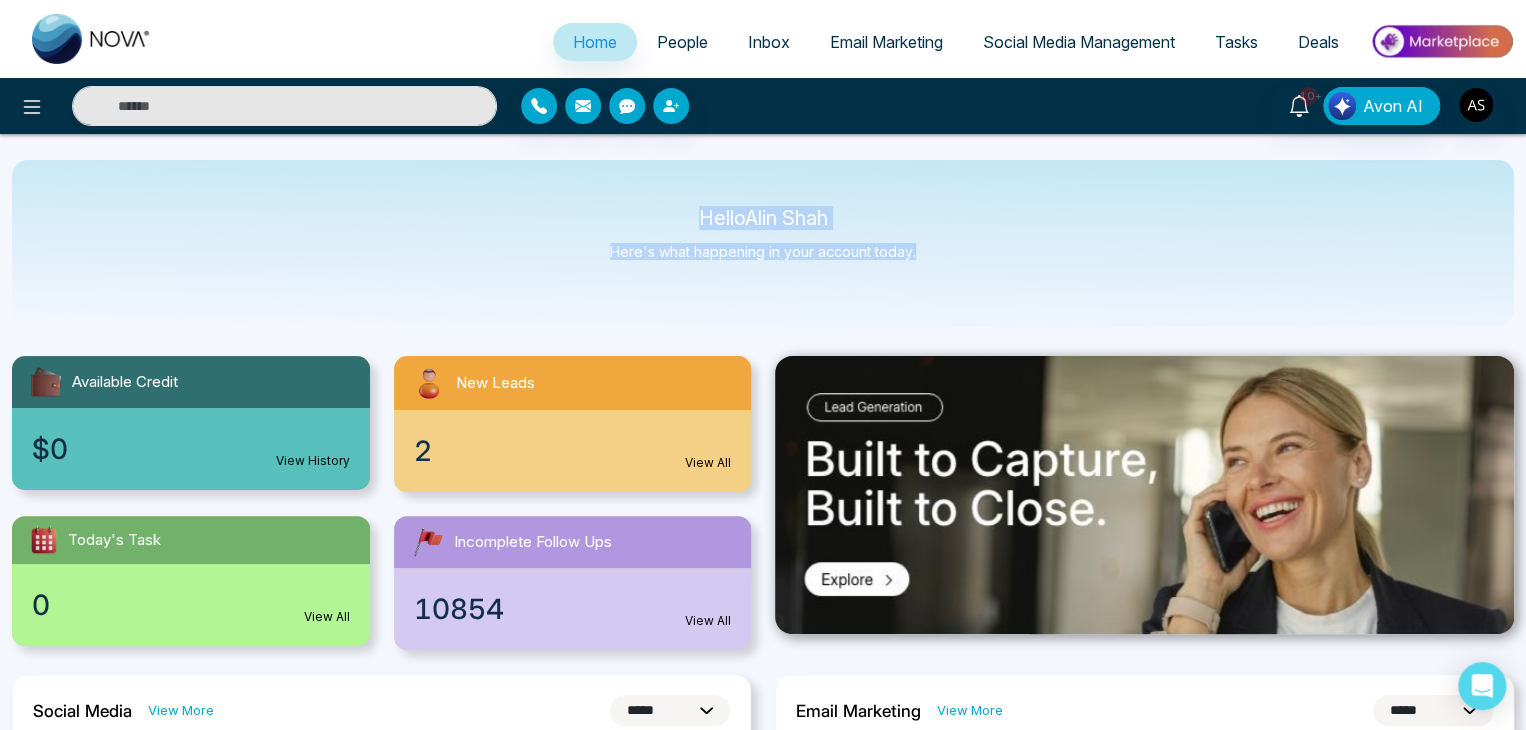 drag, startPoint x: 692, startPoint y: 221, endPoint x: 936, endPoint y: 276, distance: 250.12196 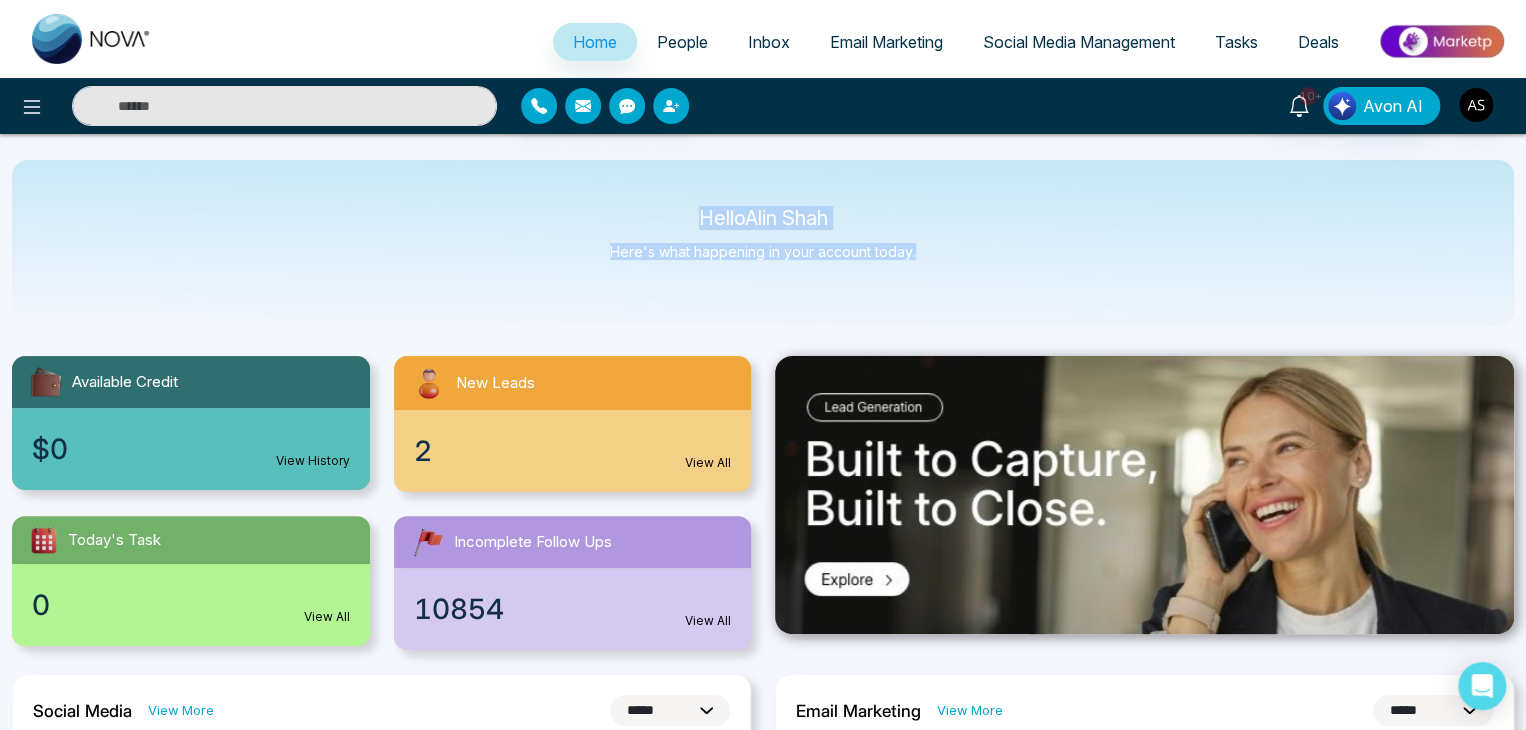 click on "Hello [FIRST] [LAST] Here's what happening in your account today." at bounding box center [763, 243] 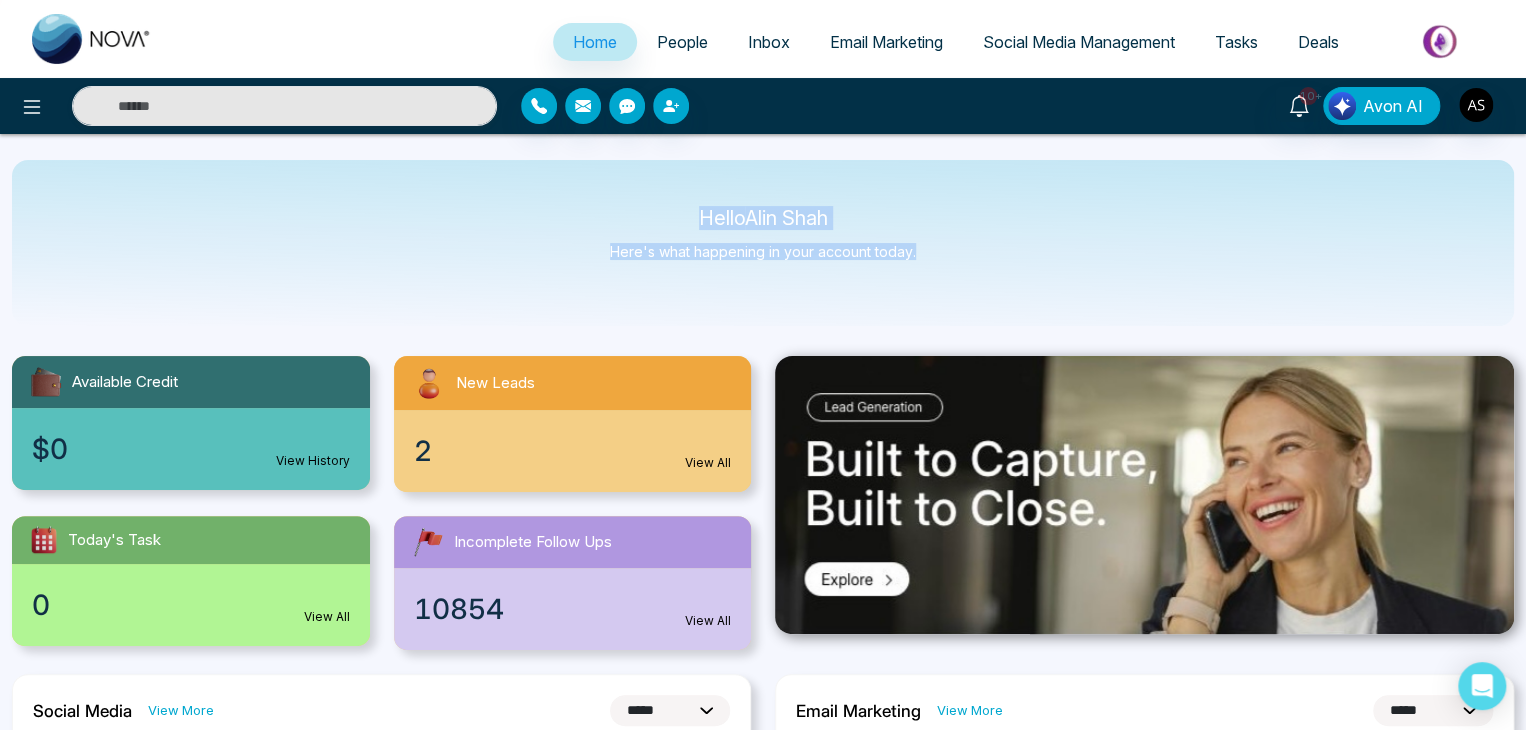 click on "Hello [FIRST] [LAST] Here's what happening in your account today." at bounding box center [763, 243] 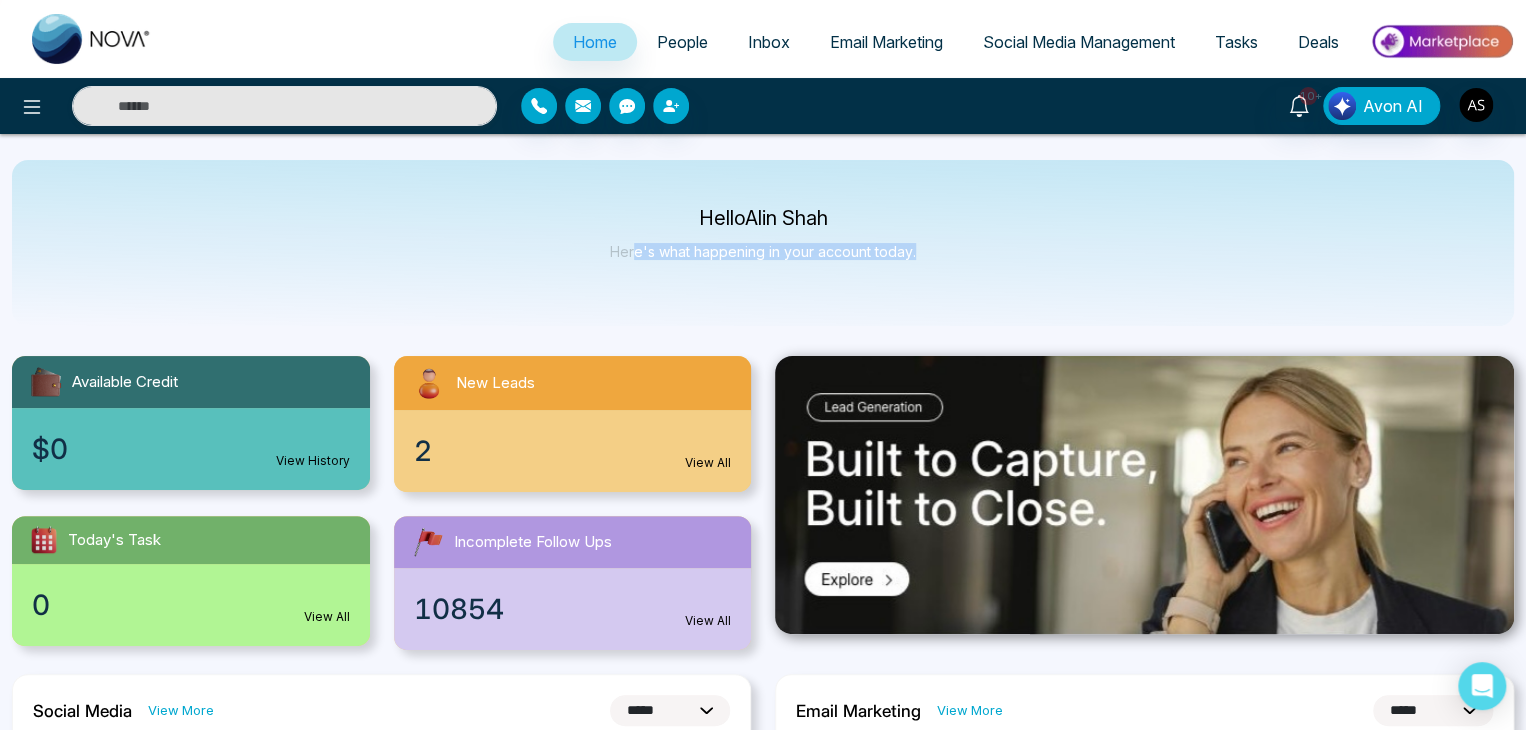drag, startPoint x: 936, startPoint y: 276, endPoint x: 635, endPoint y: 249, distance: 302.20853 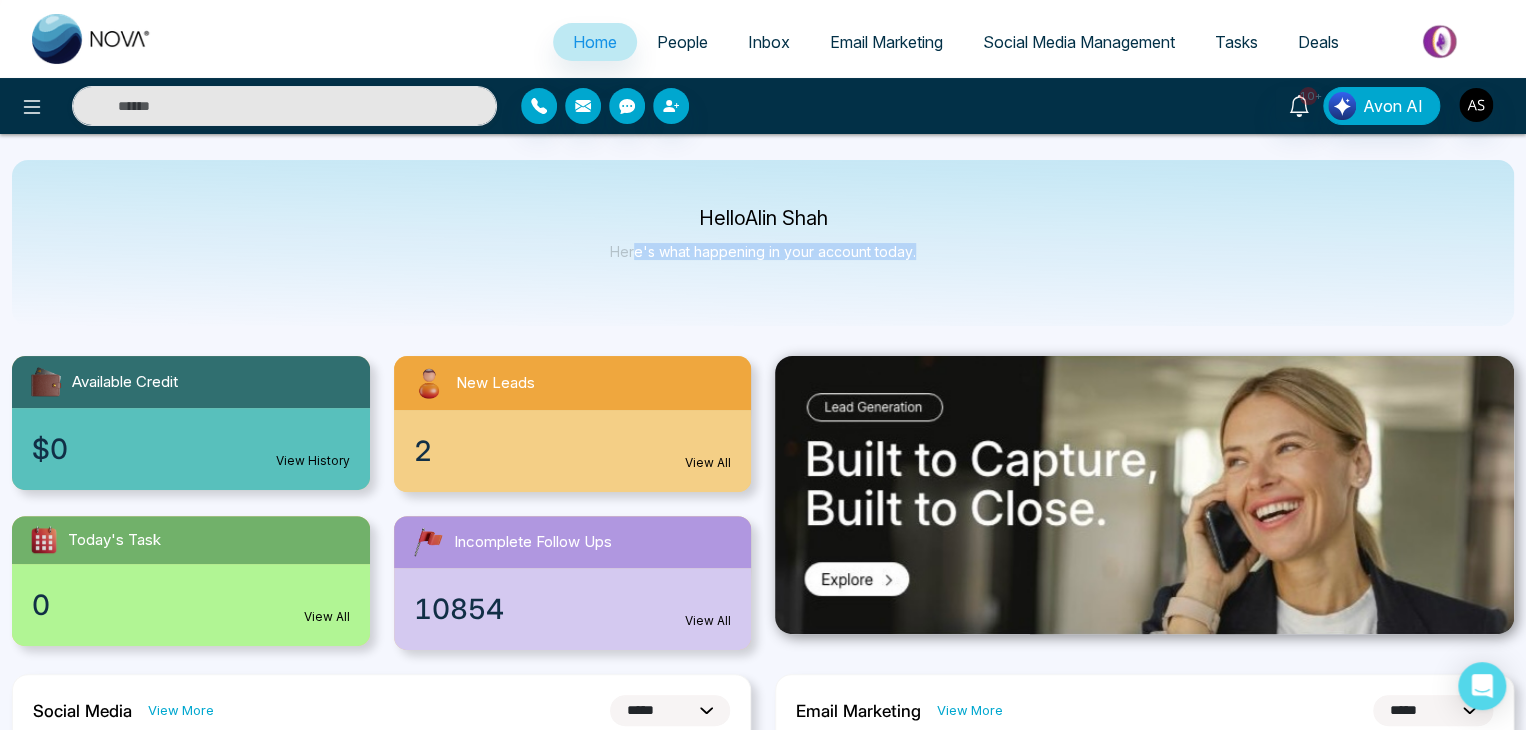click on "Hello [FIRST] [LAST] Here's what happening in your account today." at bounding box center (763, 243) 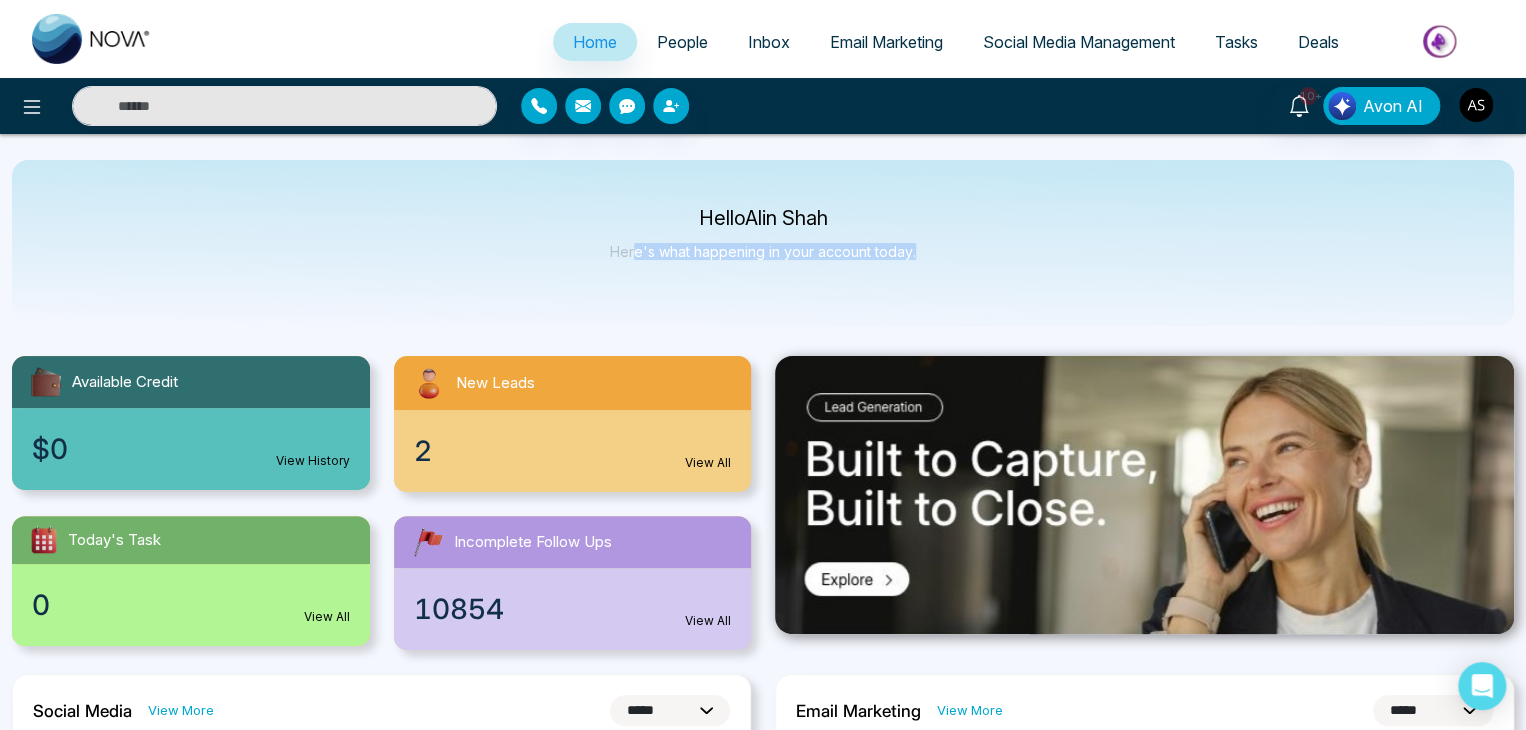 click on "Here's what happening in your account today." at bounding box center [763, 251] 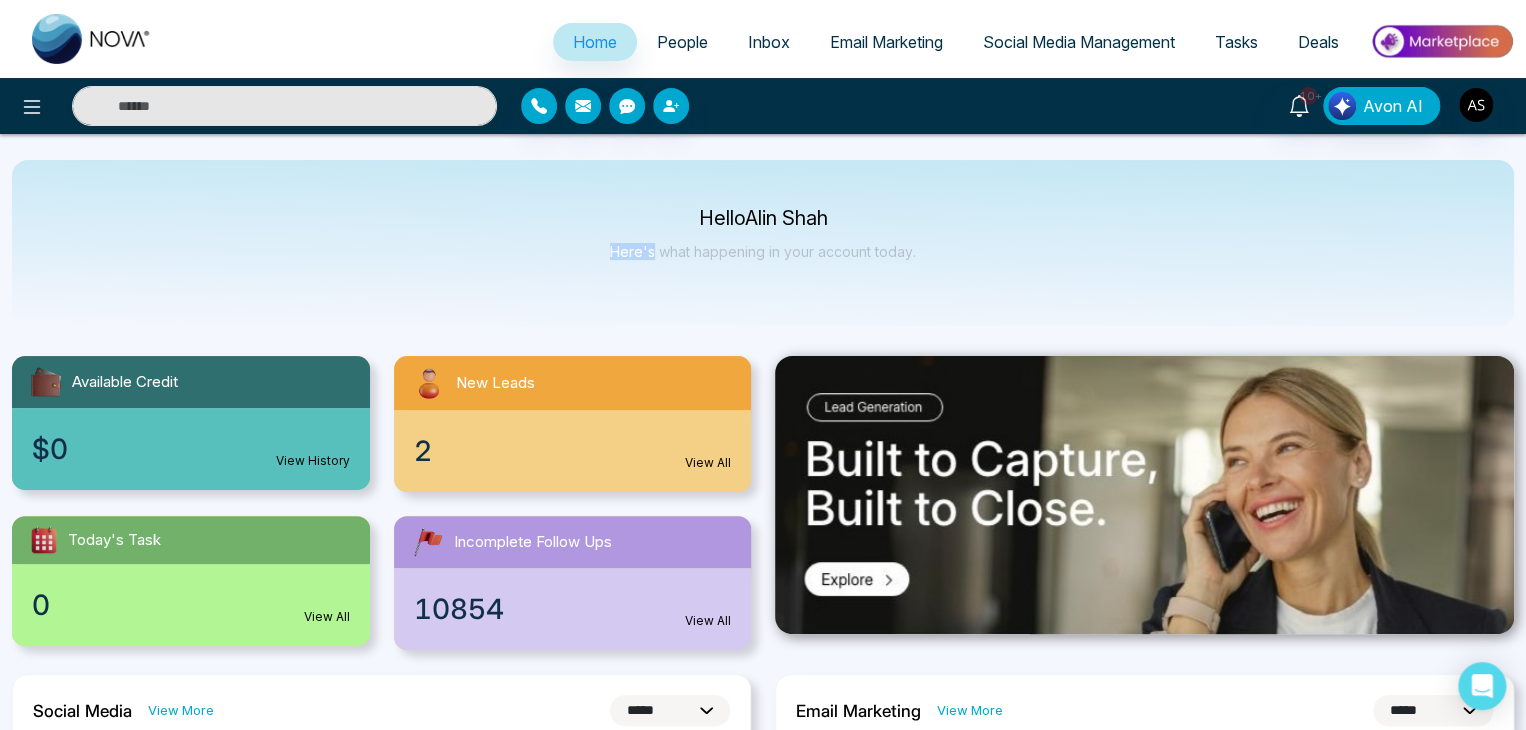 drag, startPoint x: 654, startPoint y: 256, endPoint x: 608, endPoint y: 254, distance: 46.043457 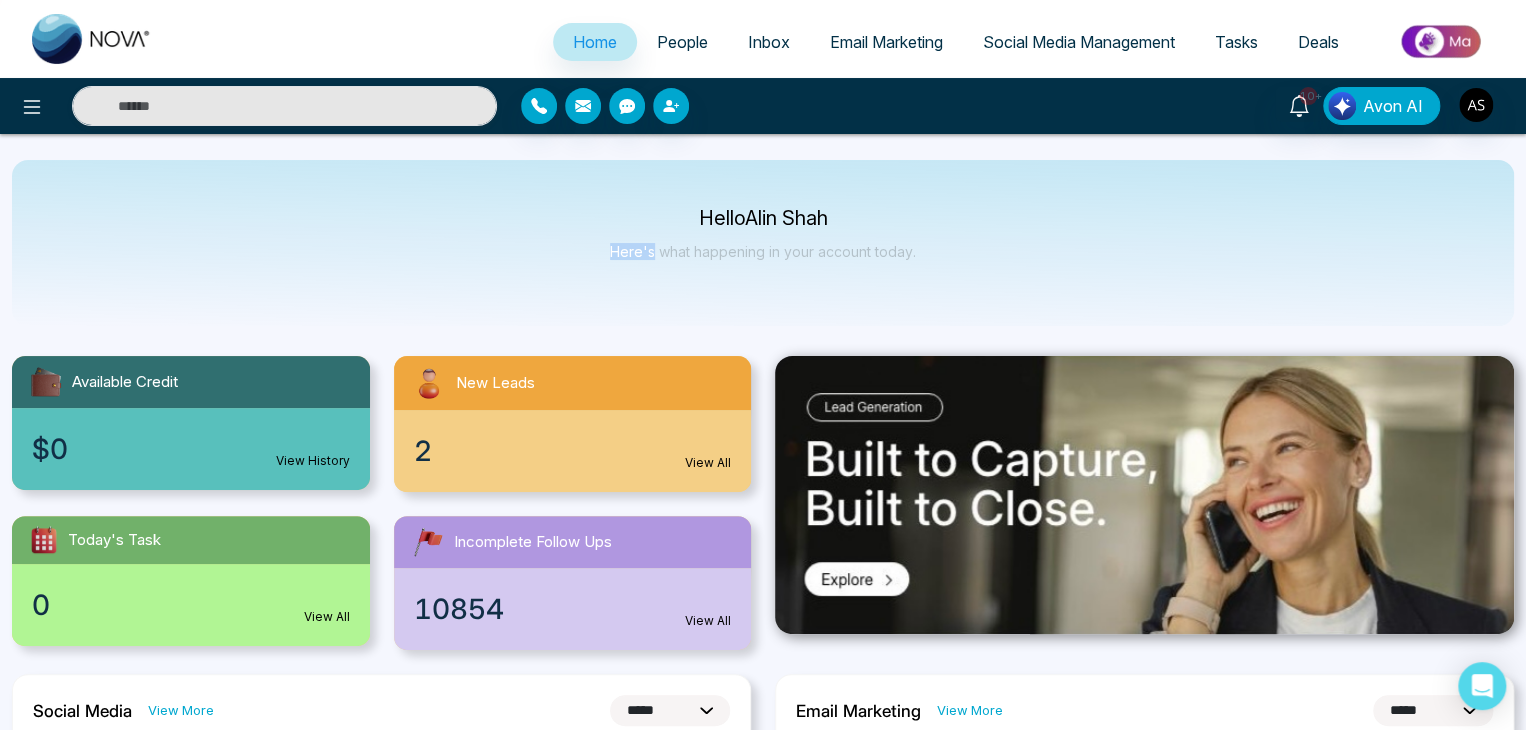 click on "Hello [FIRST] [LAST] Here's what happening in your account today." at bounding box center [763, 243] 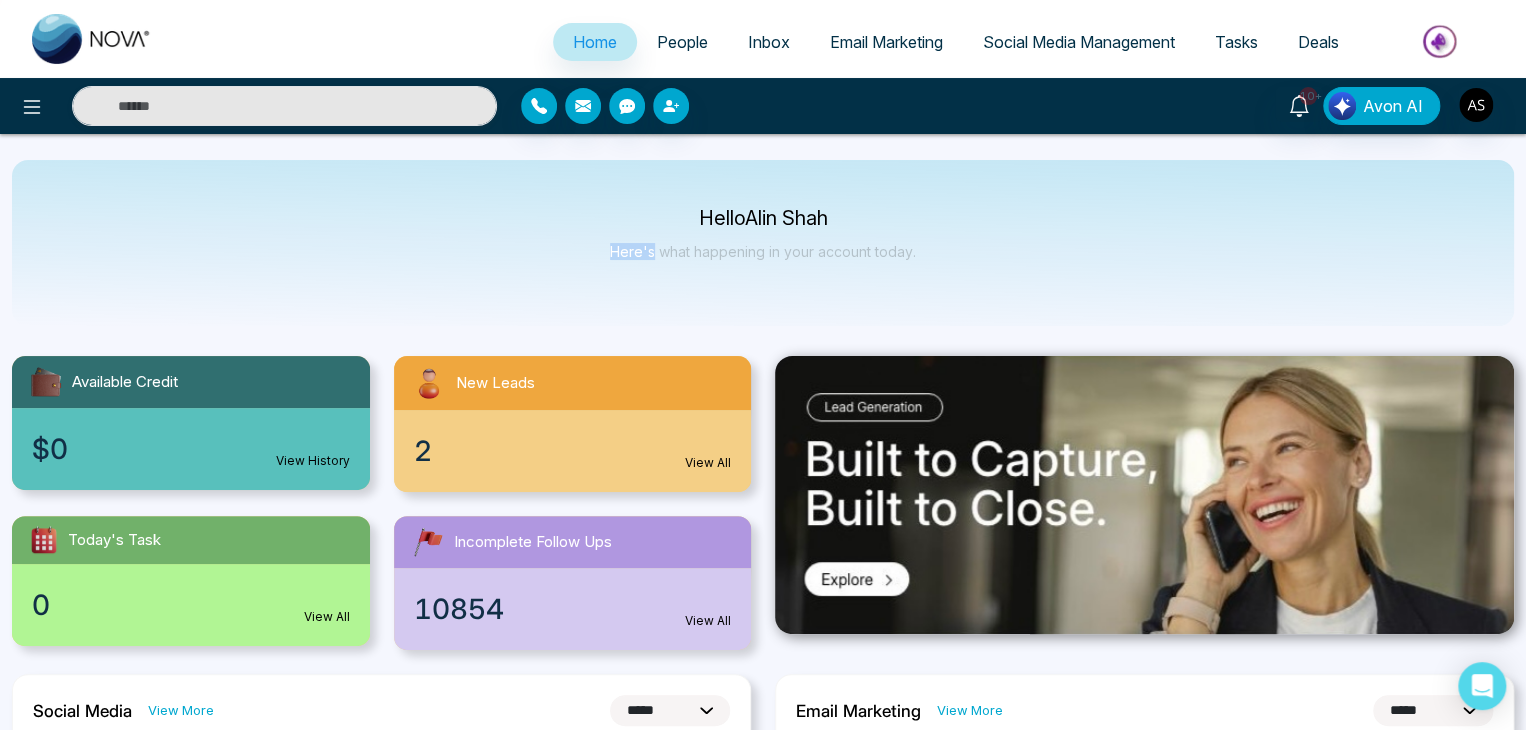 click on "Hello [FIRST] [LAST] Here's what happening in your account today." at bounding box center [763, 243] 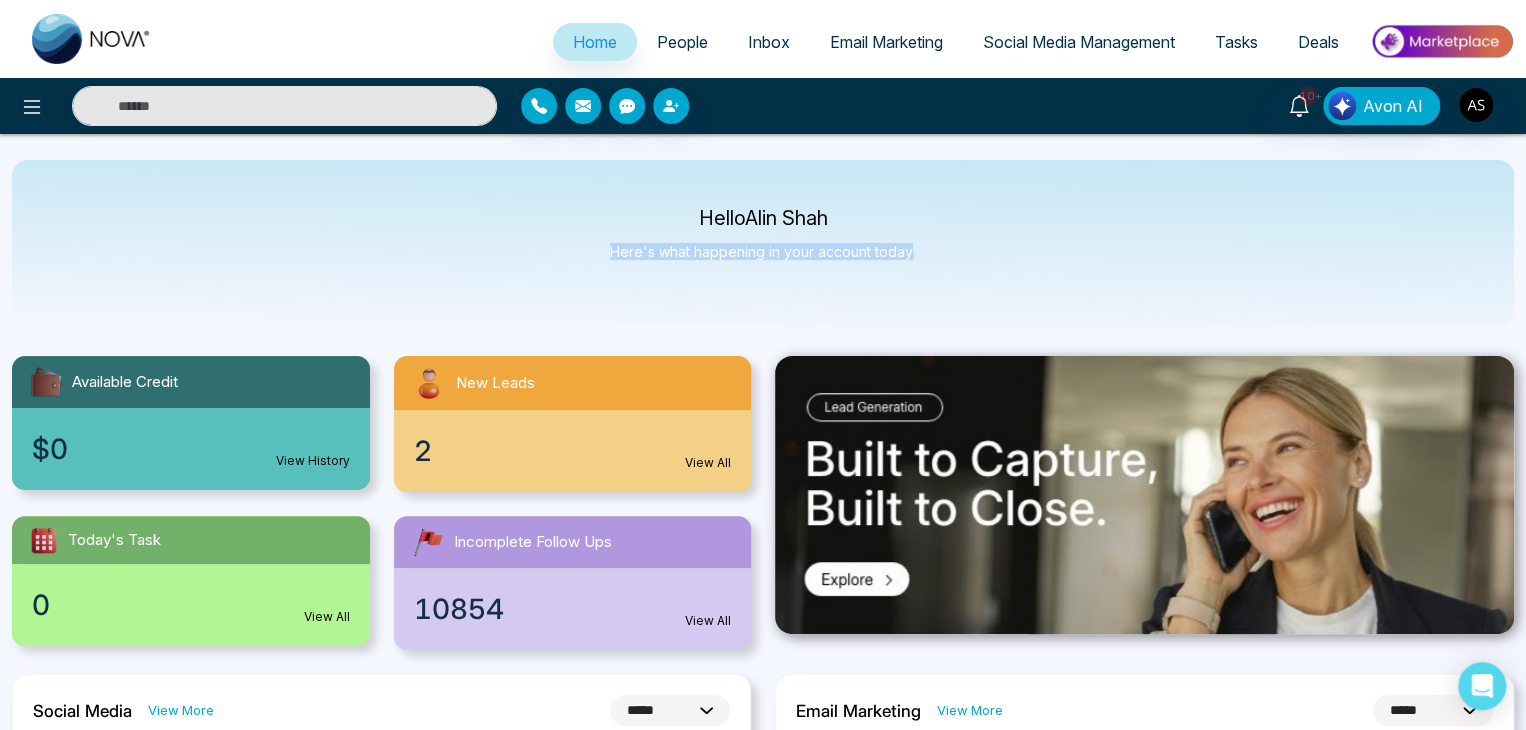 drag, startPoint x: 608, startPoint y: 254, endPoint x: 892, endPoint y: 297, distance: 287.23685 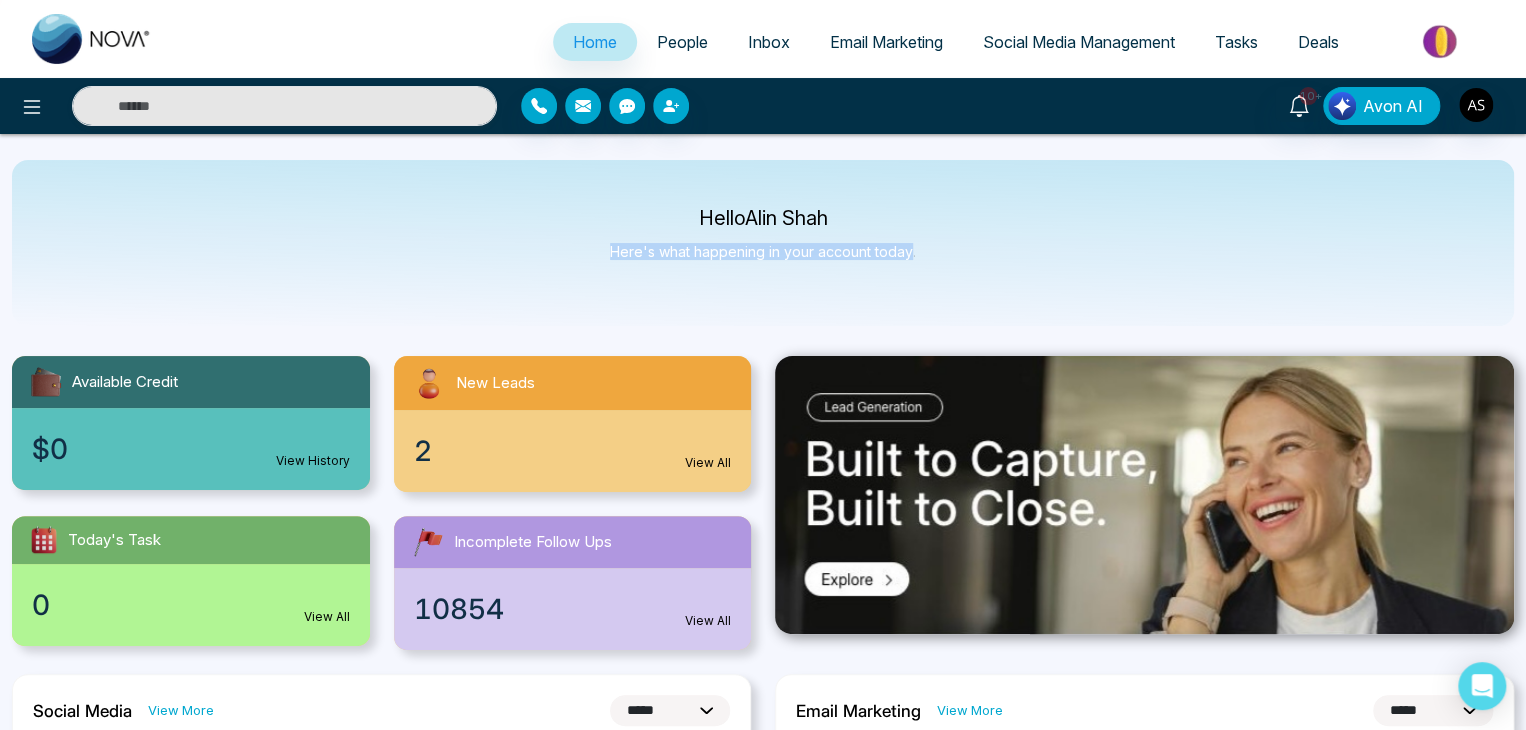 click on "Hello [FIRST] [LAST] Here's what happening in your account today." at bounding box center (763, 243) 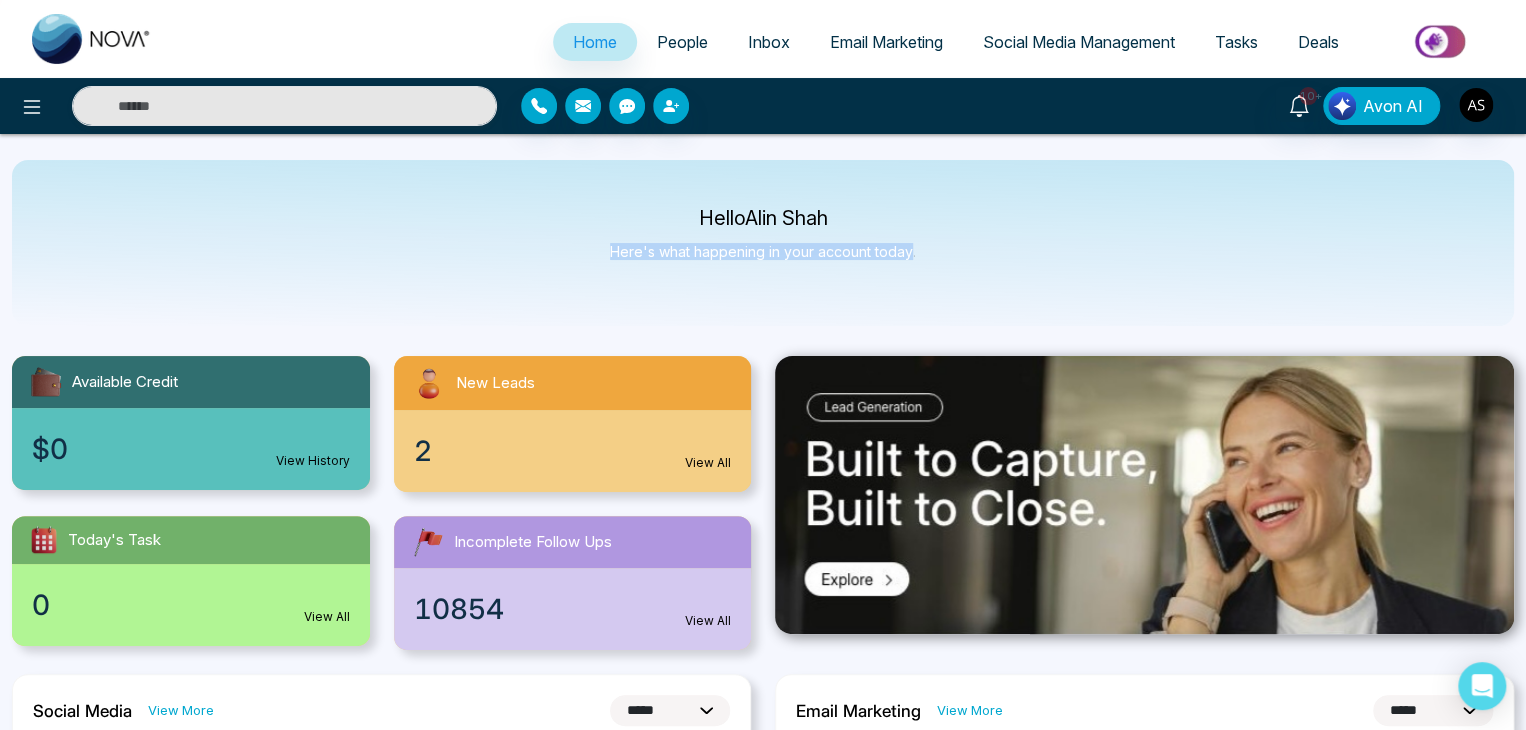 click on "Hello [FIRST] [LAST] Here's what happening in your account today." at bounding box center (763, 243) 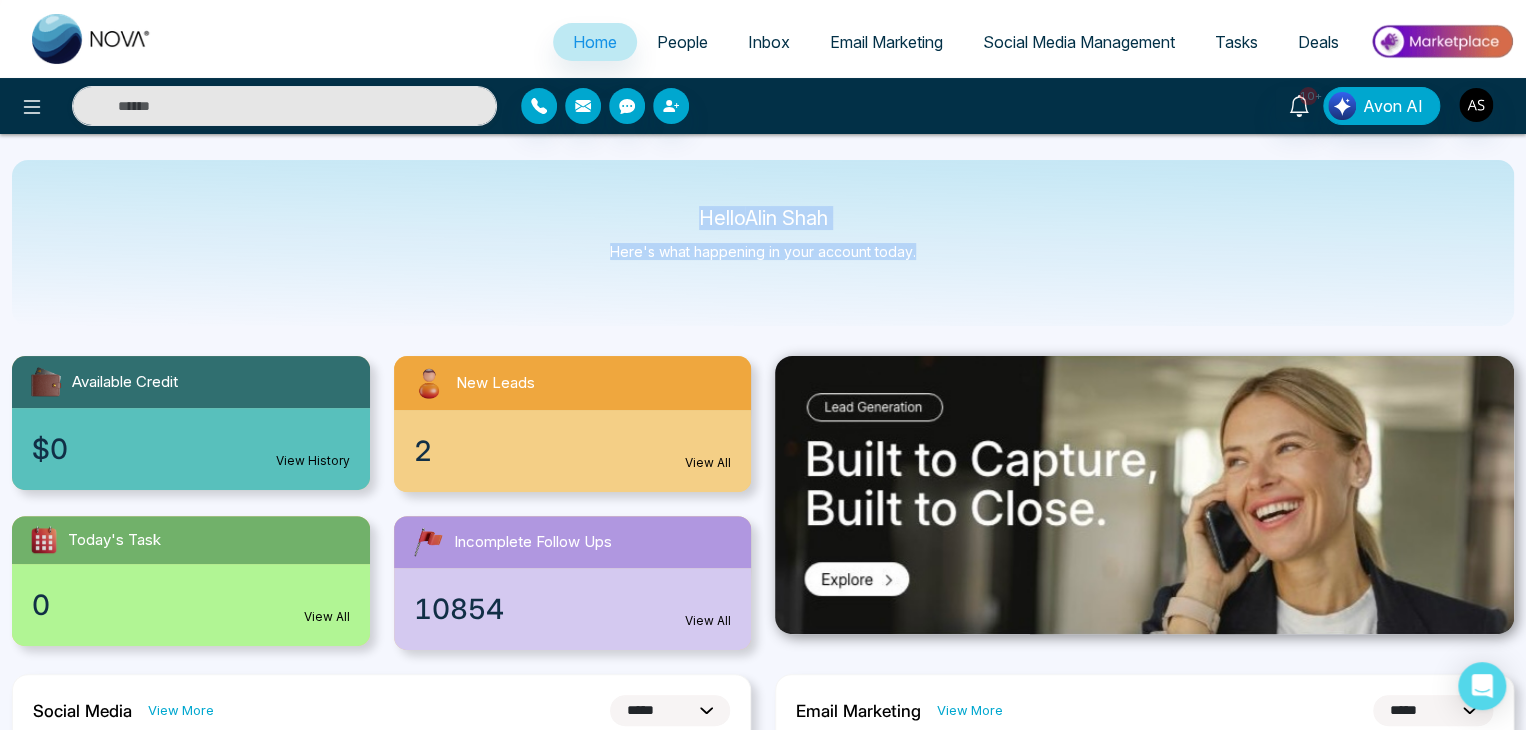 drag, startPoint x: 967, startPoint y: 253, endPoint x: 689, endPoint y: 201, distance: 282.8215 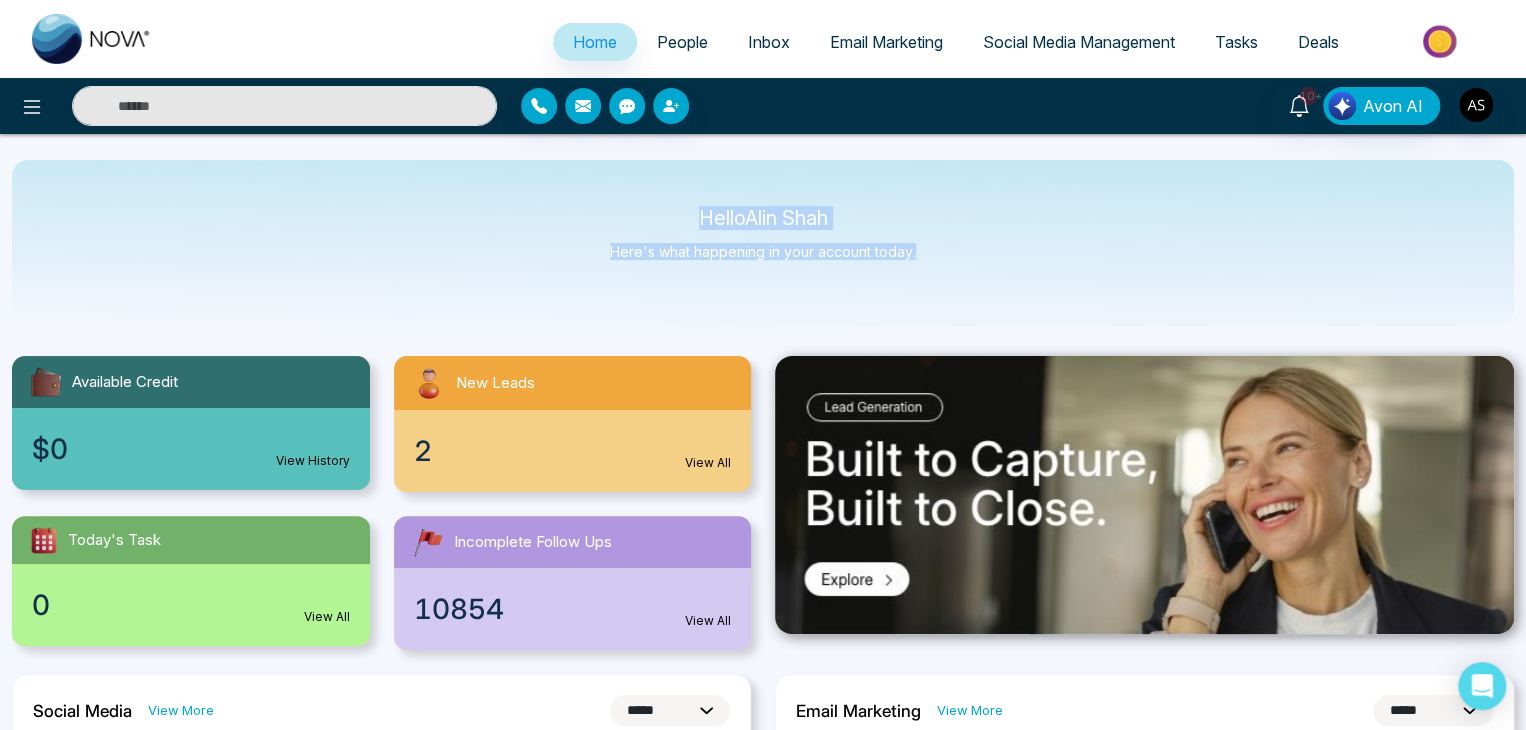 click on "Hello [FIRST] [LAST] Here's what happening in your account today." at bounding box center [763, 243] 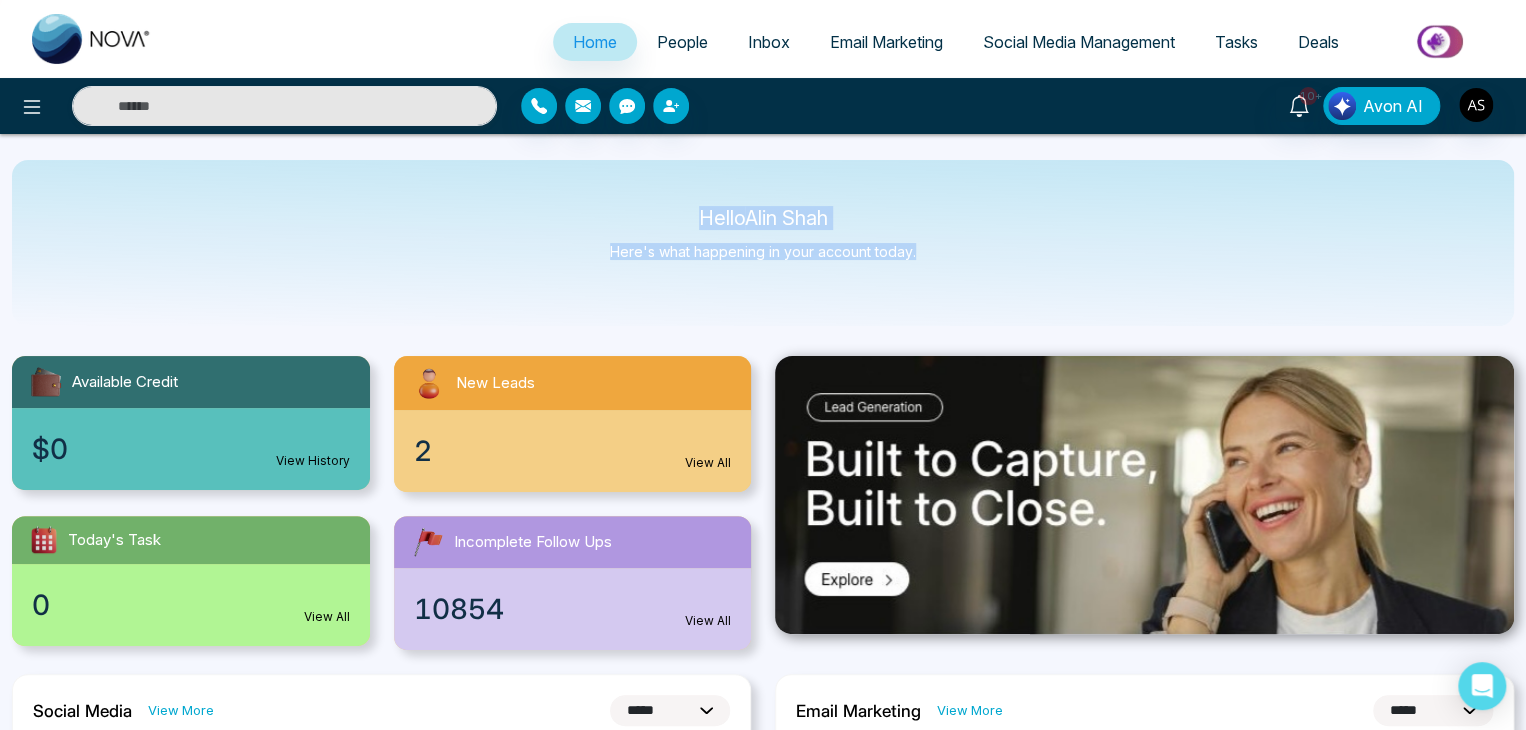 click on "Hello [FIRST] [LAST] Here's what happening in your account today." at bounding box center [763, 243] 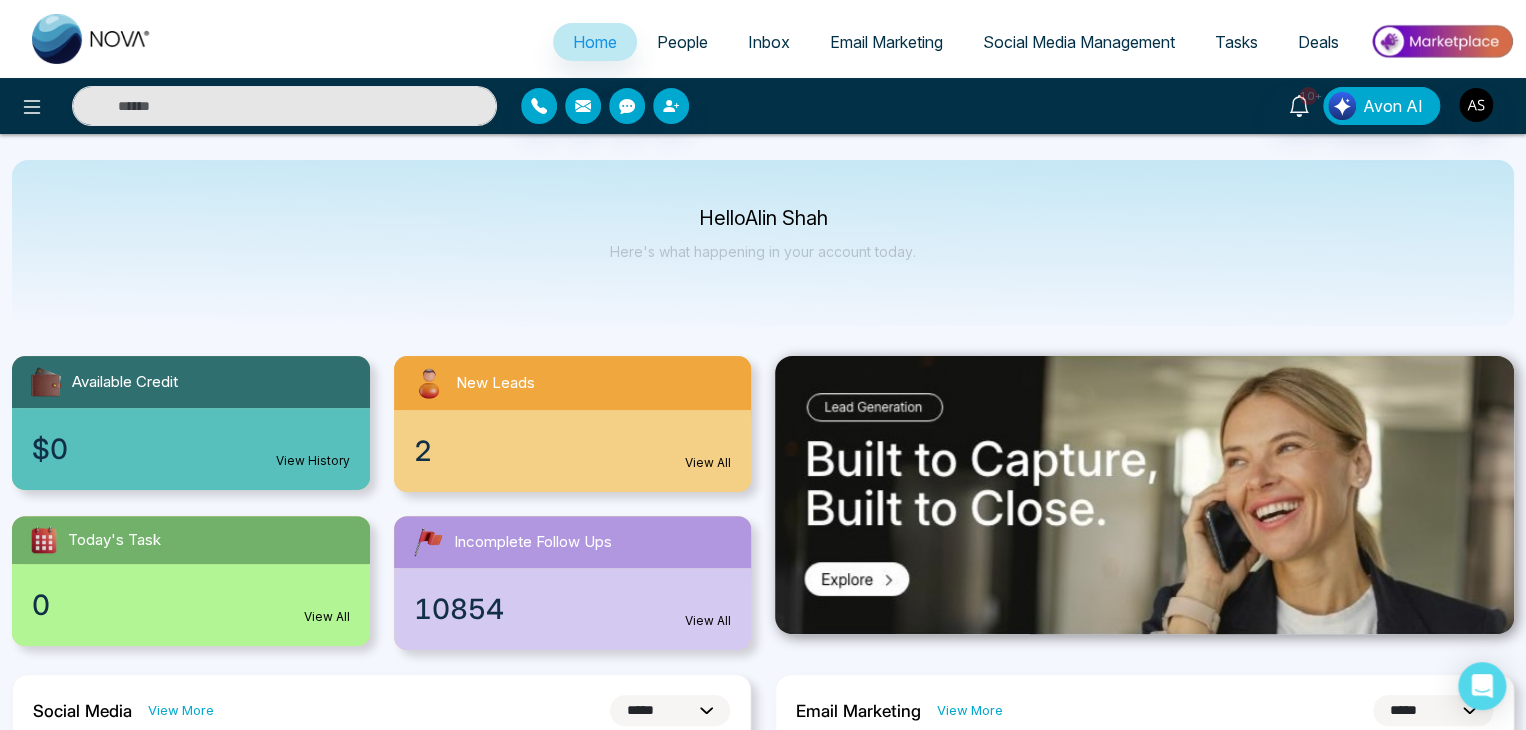 drag, startPoint x: 689, startPoint y: 201, endPoint x: 707, endPoint y: 209, distance: 19.697716 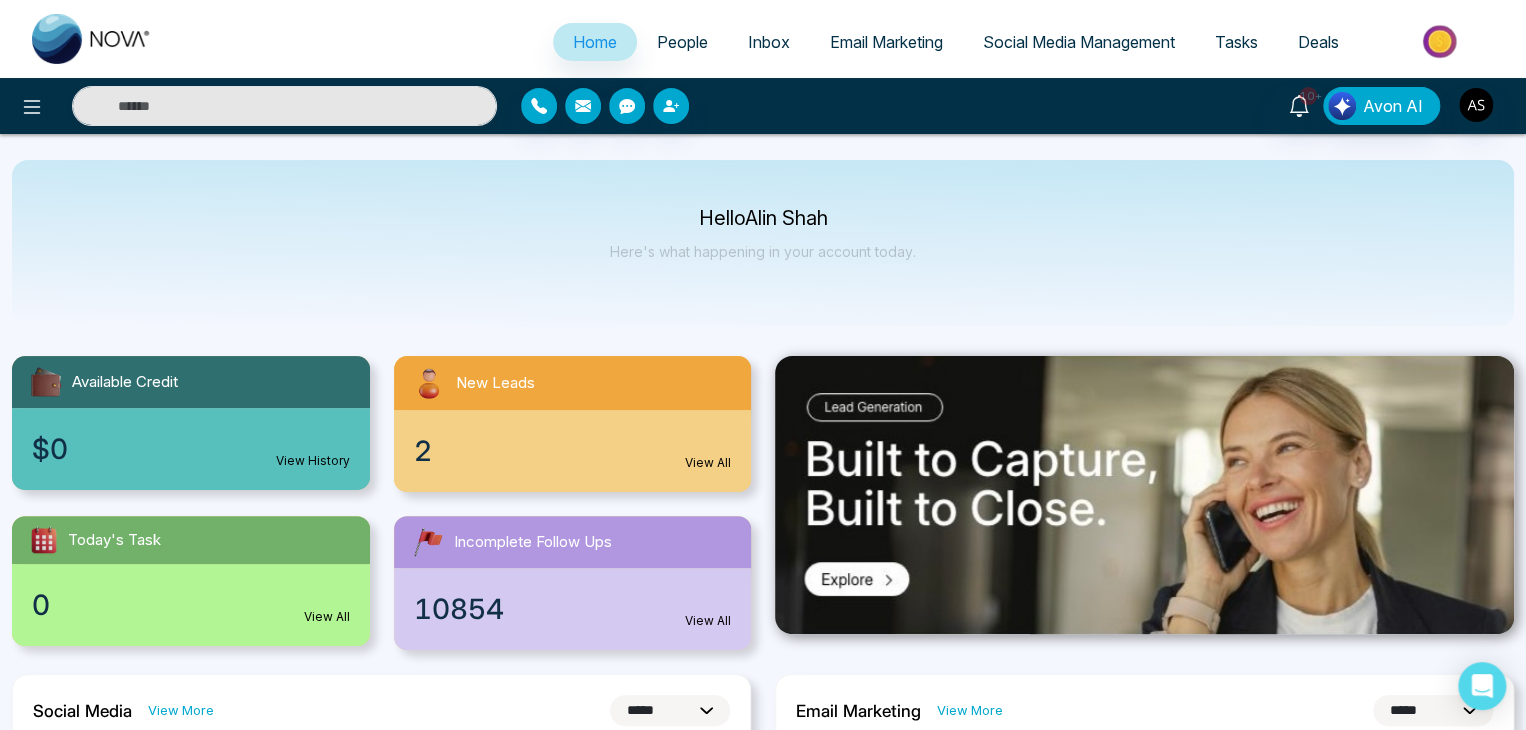 click on "Hello [FIRST] [LAST] Here's what happening in your account today." at bounding box center (763, 243) 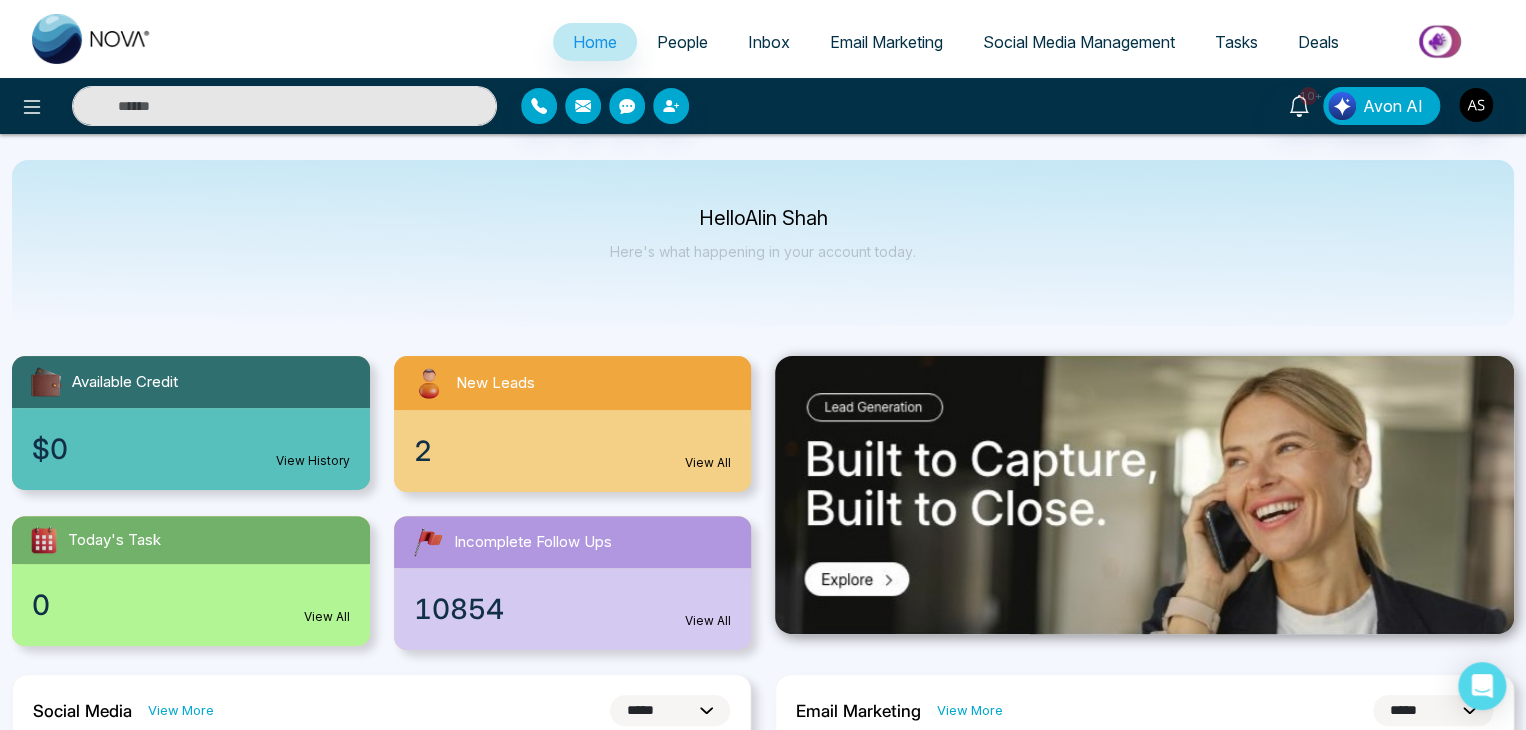 click on "Hello [FIRST] [LAST]" at bounding box center (763, 218) 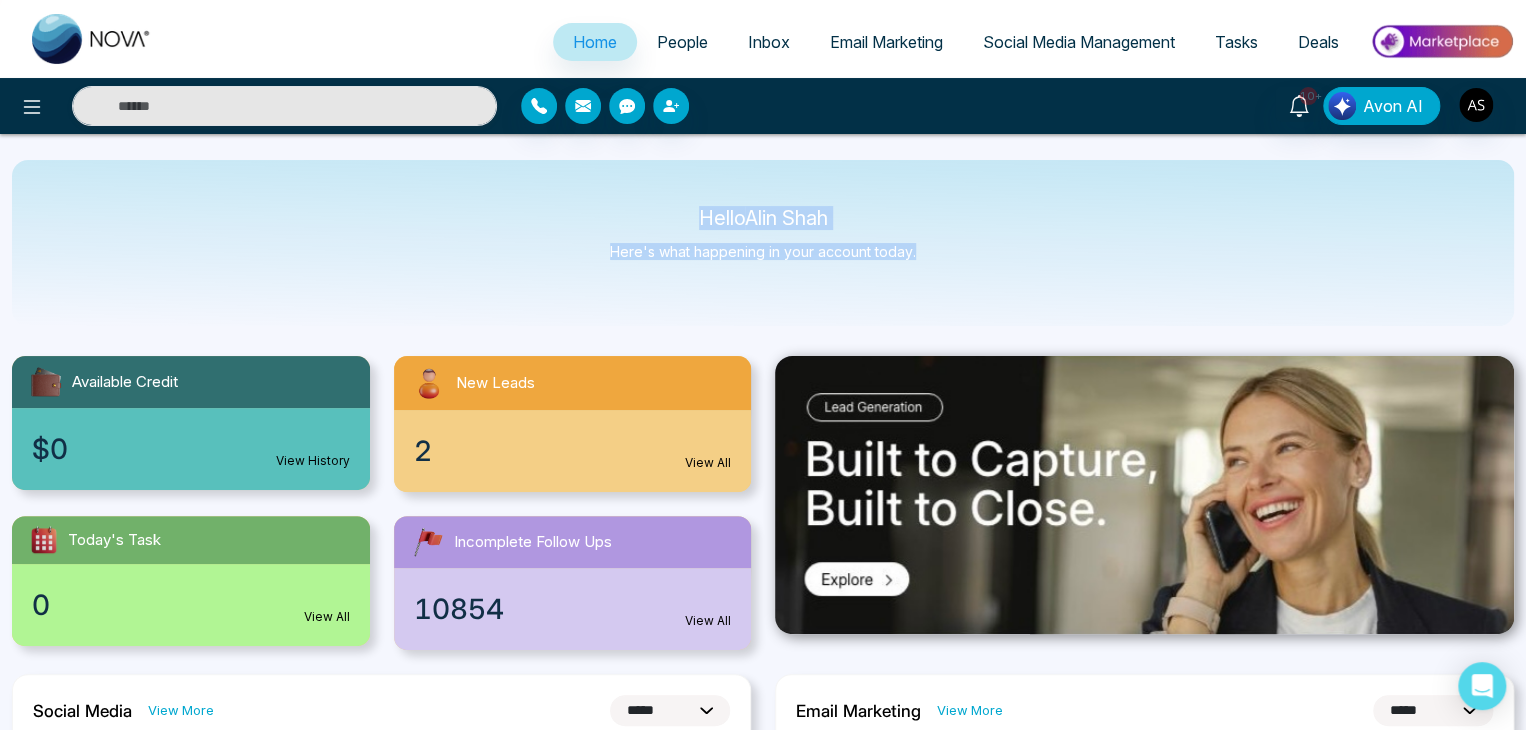 drag, startPoint x: 695, startPoint y: 221, endPoint x: 920, endPoint y: 269, distance: 230.06303 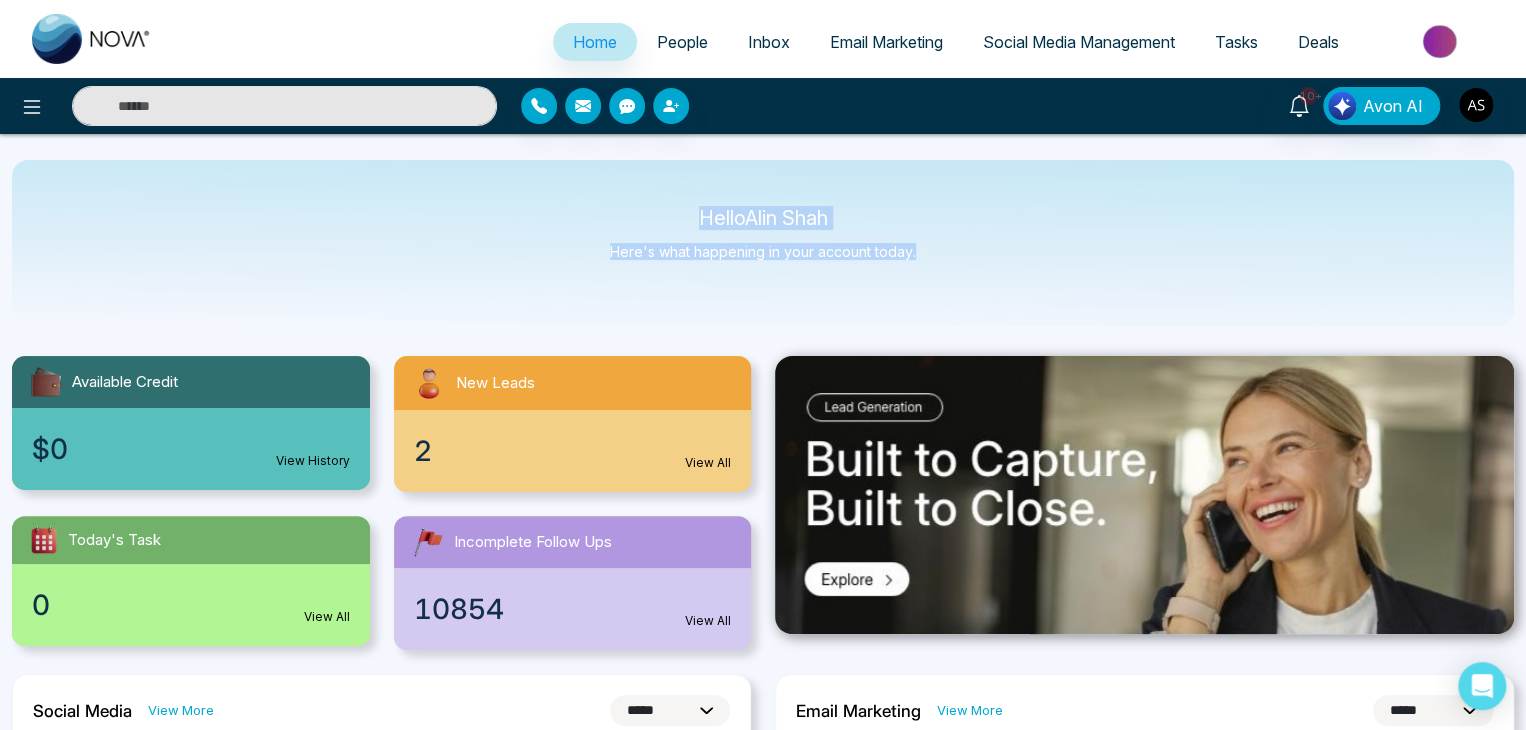 click on "Hello [FIRST] [LAST] Here's what happening in your account today." at bounding box center [763, 243] 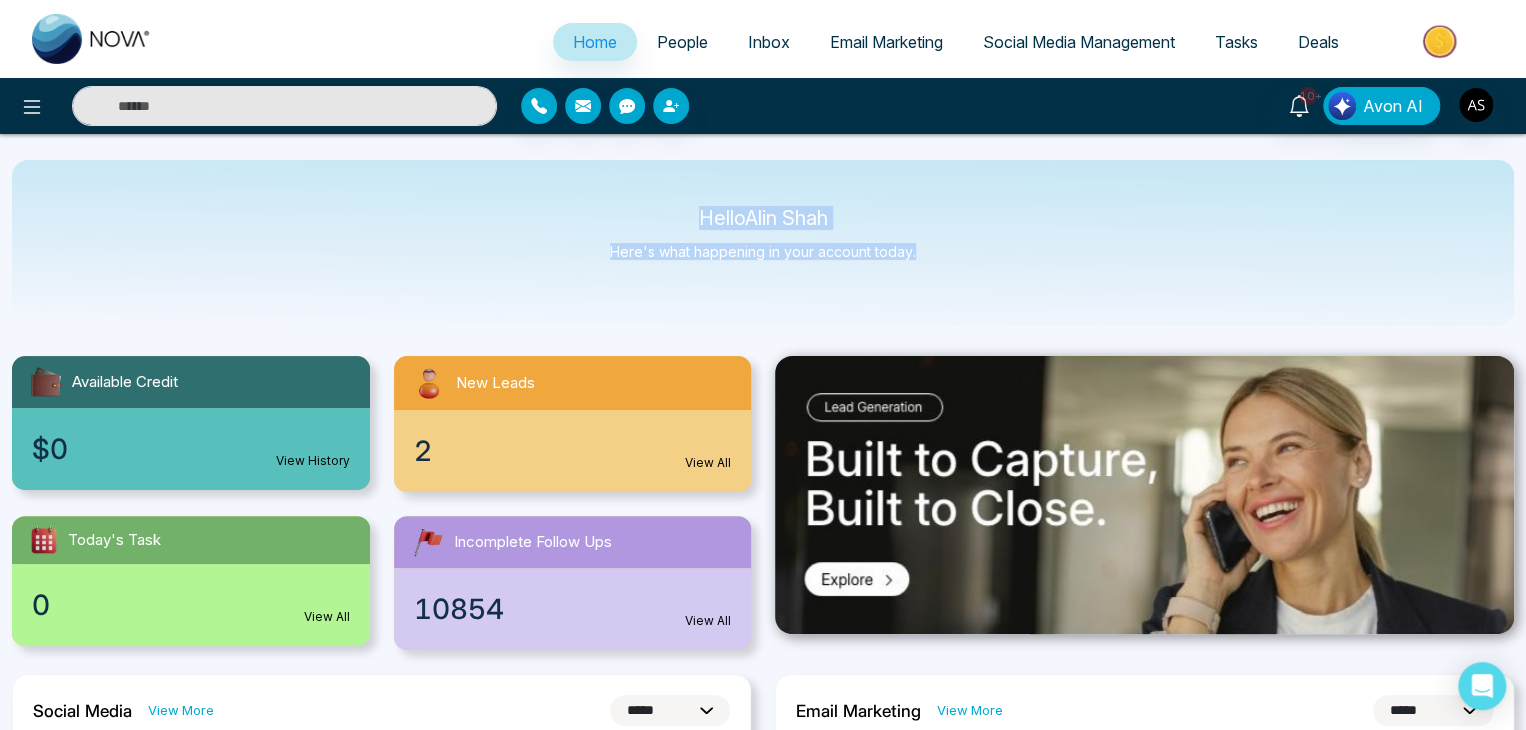 click on "Hello [FIRST] [LAST] Here's what happening in your account today." at bounding box center (763, 243) 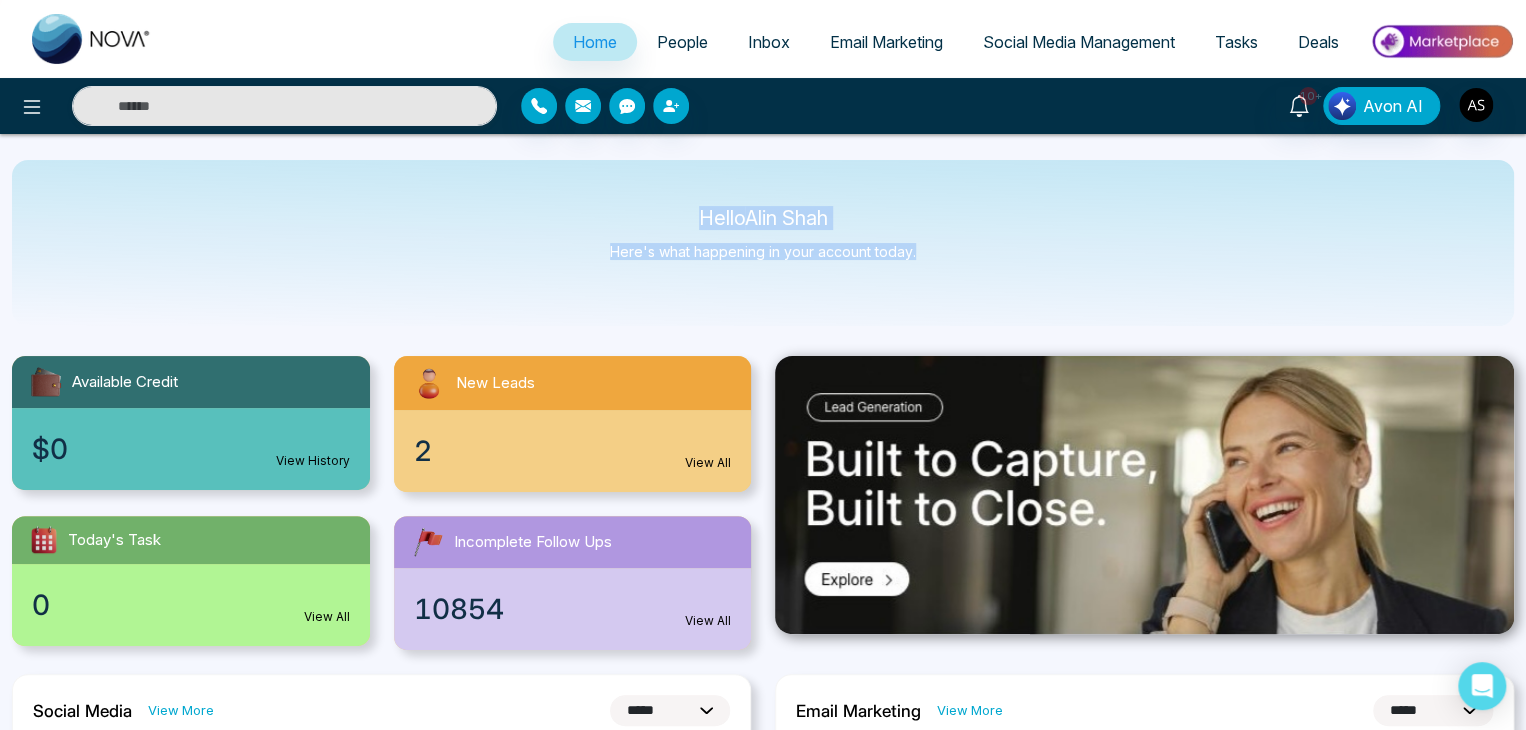 drag, startPoint x: 919, startPoint y: 255, endPoint x: 699, endPoint y: 217, distance: 223.2577 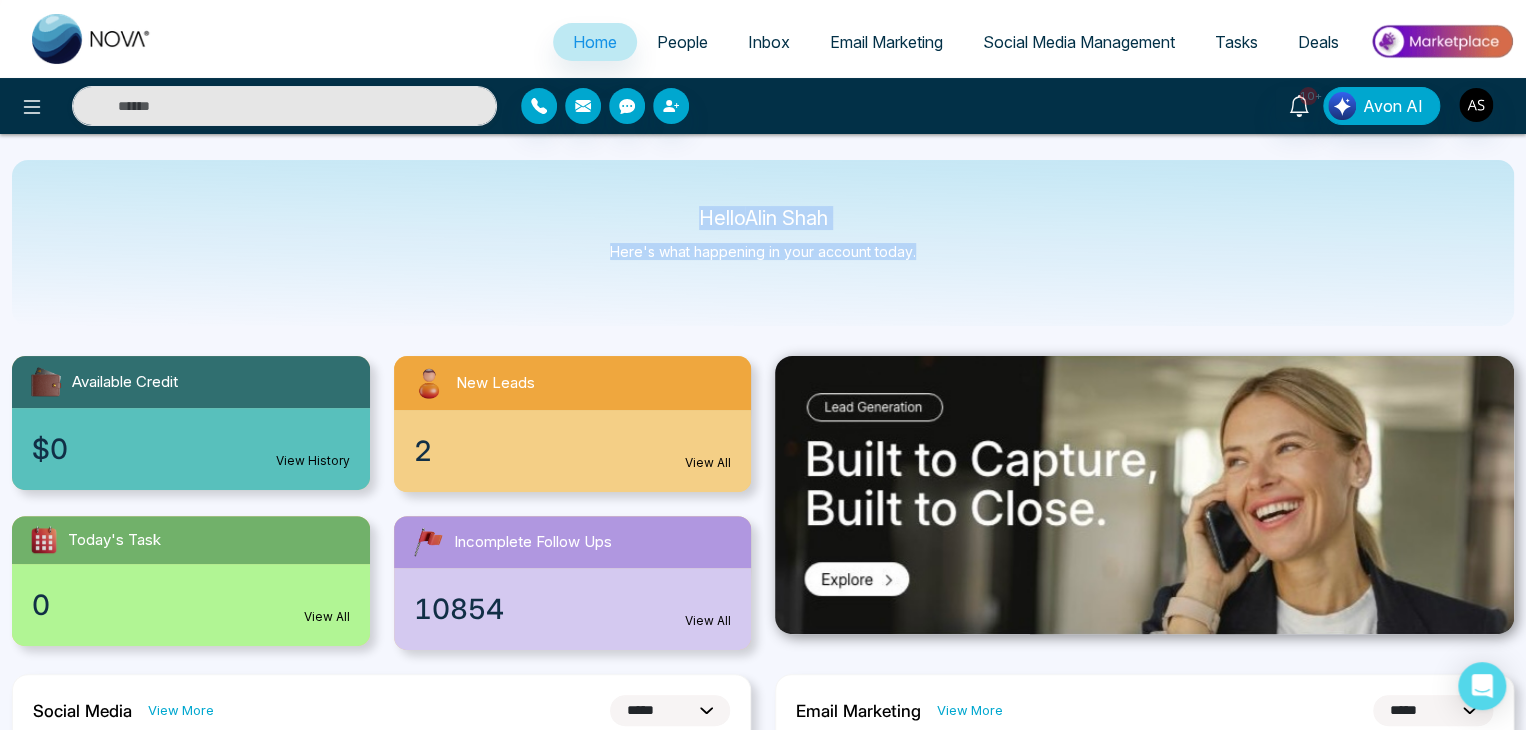 click on "Hello [FIRST] [LAST] Here's what happening in your account today." at bounding box center (763, 243) 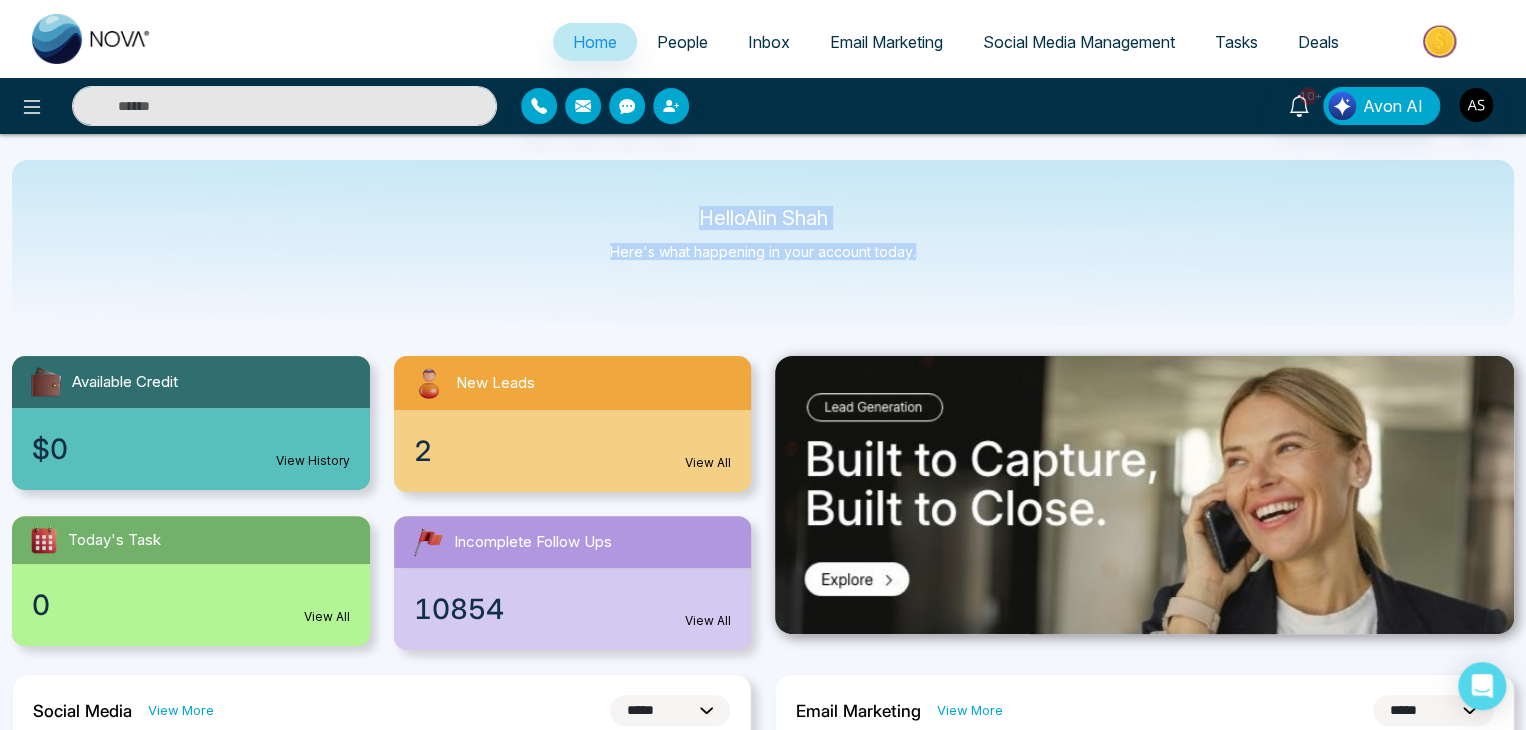 click on "Hello [FIRST] [LAST]" at bounding box center (763, 218) 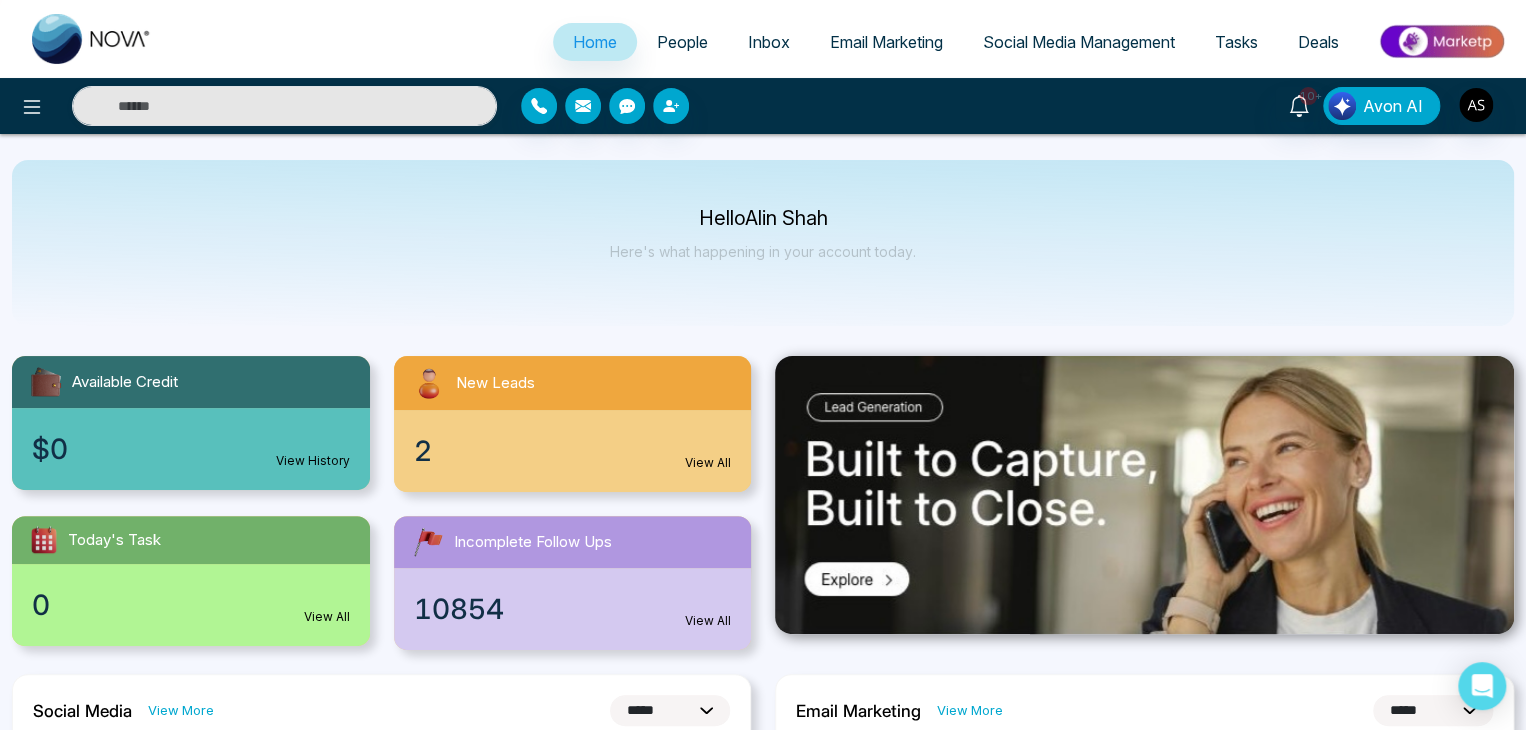 click on "People" at bounding box center (682, 42) 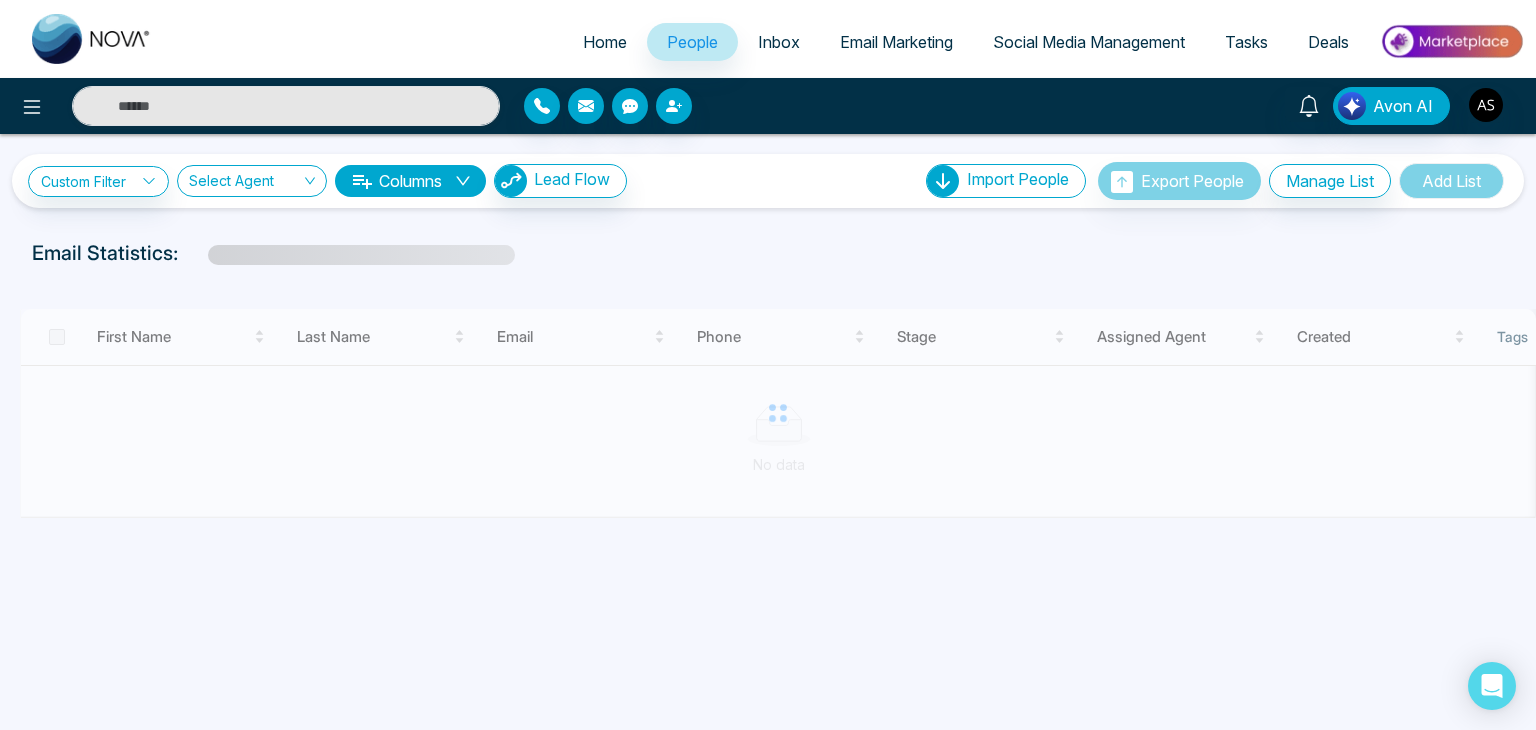 click on "Inbox" at bounding box center [779, 42] 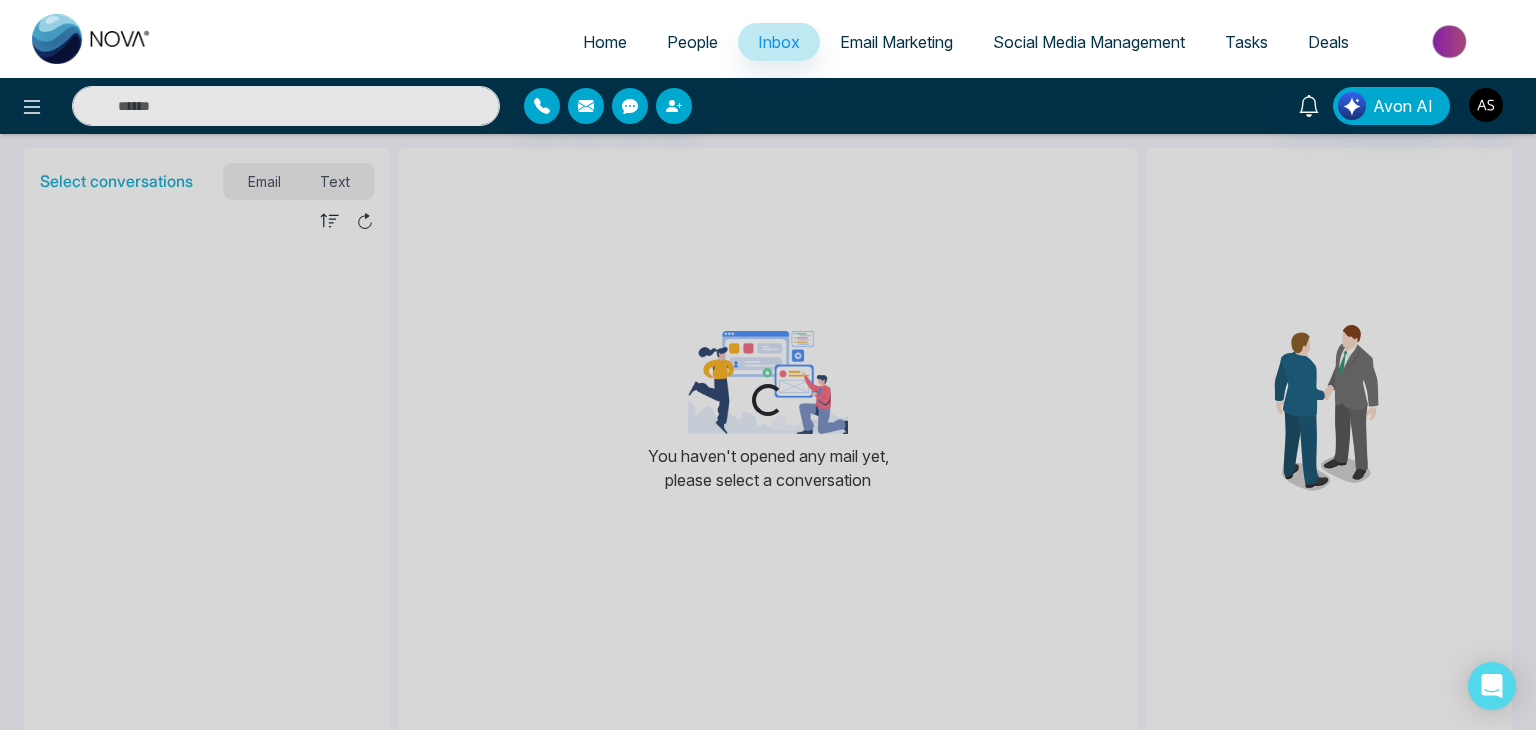 click on "Email Marketing" at bounding box center (896, 42) 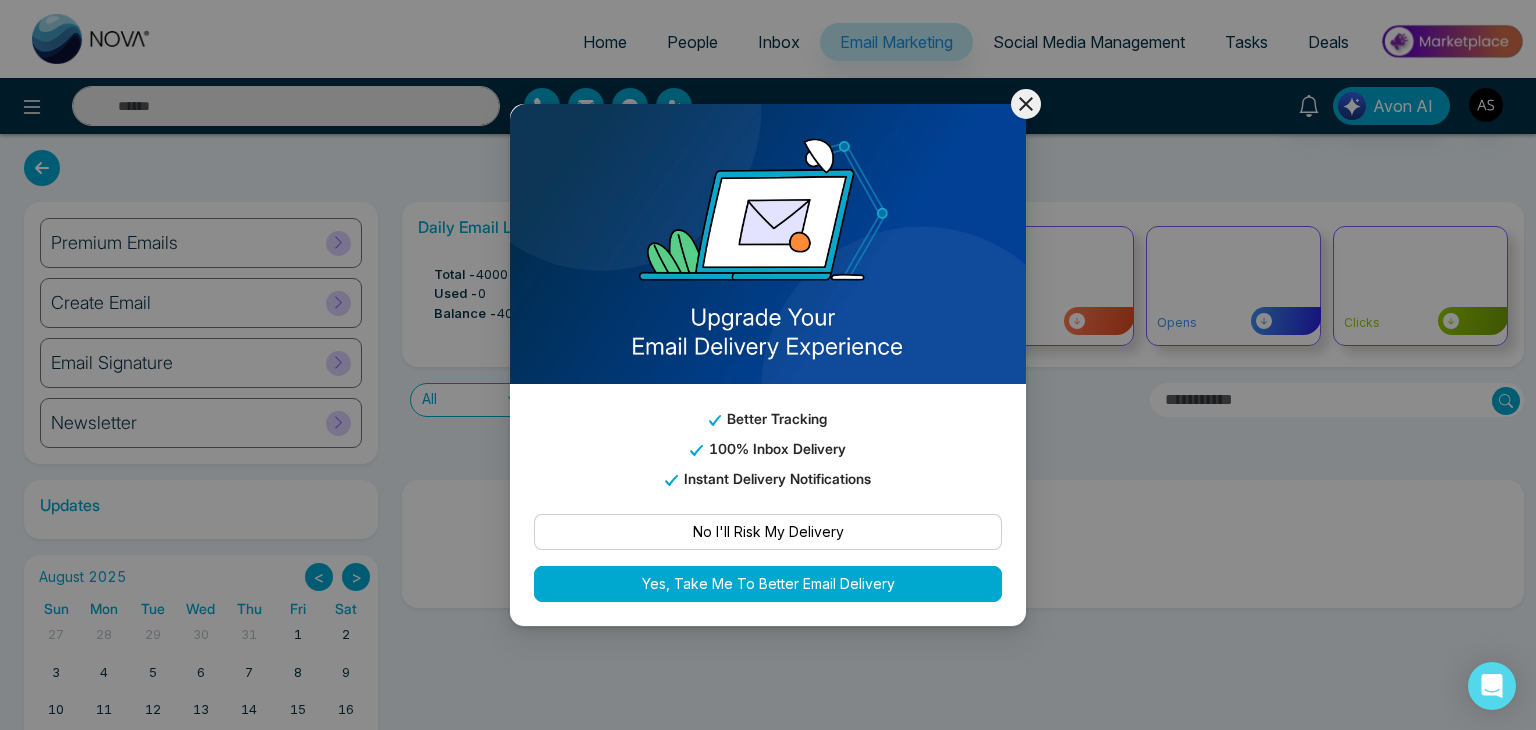 click 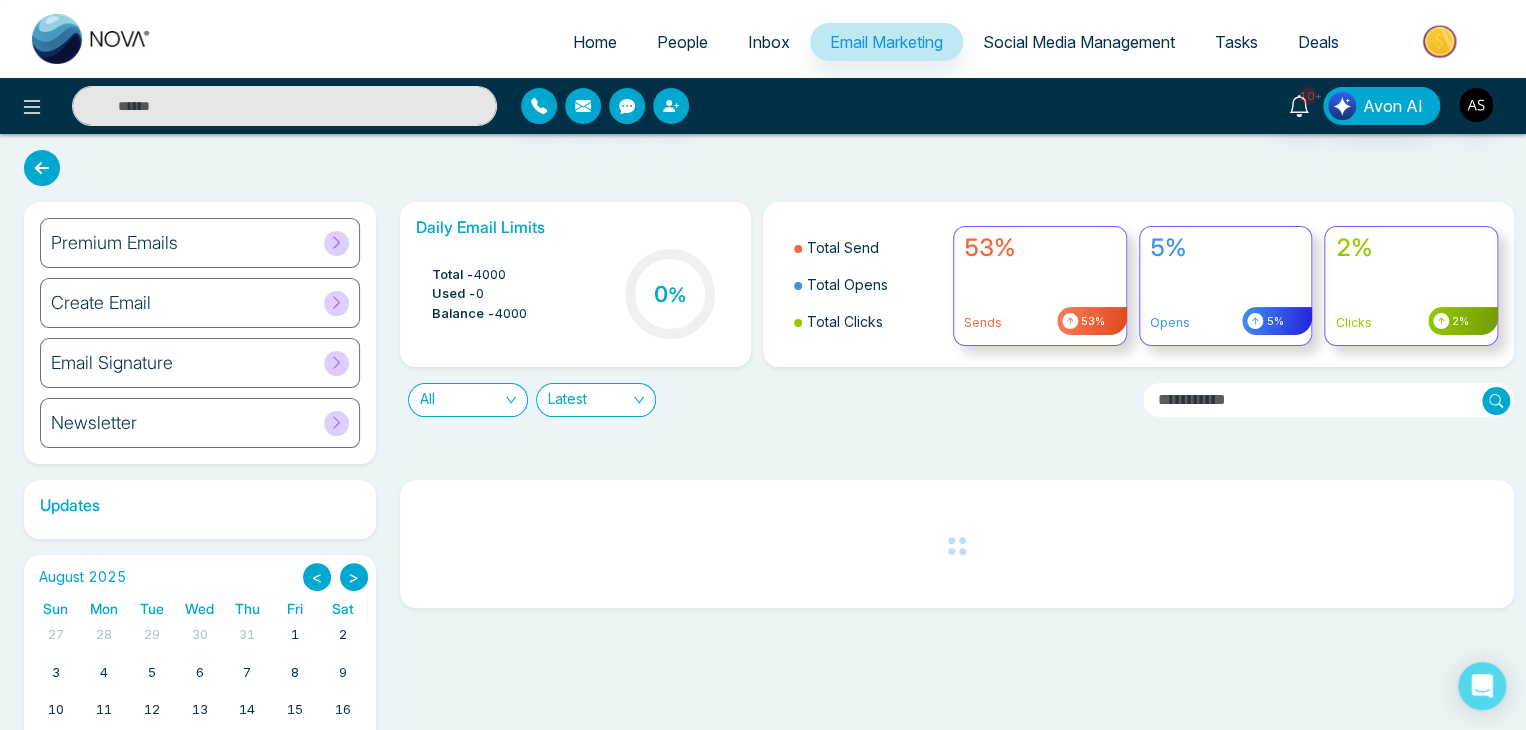click on "Home" at bounding box center [595, 42] 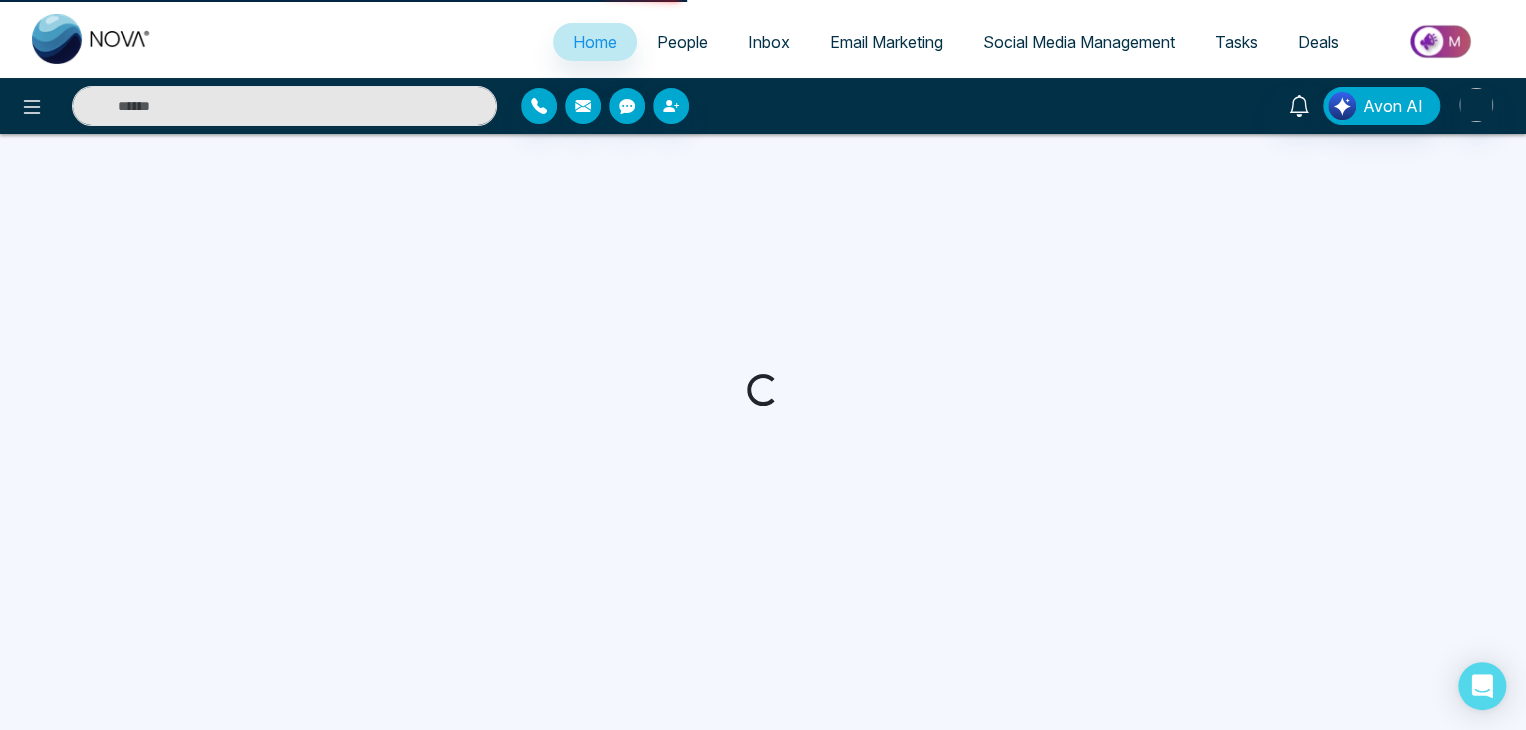 select on "*" 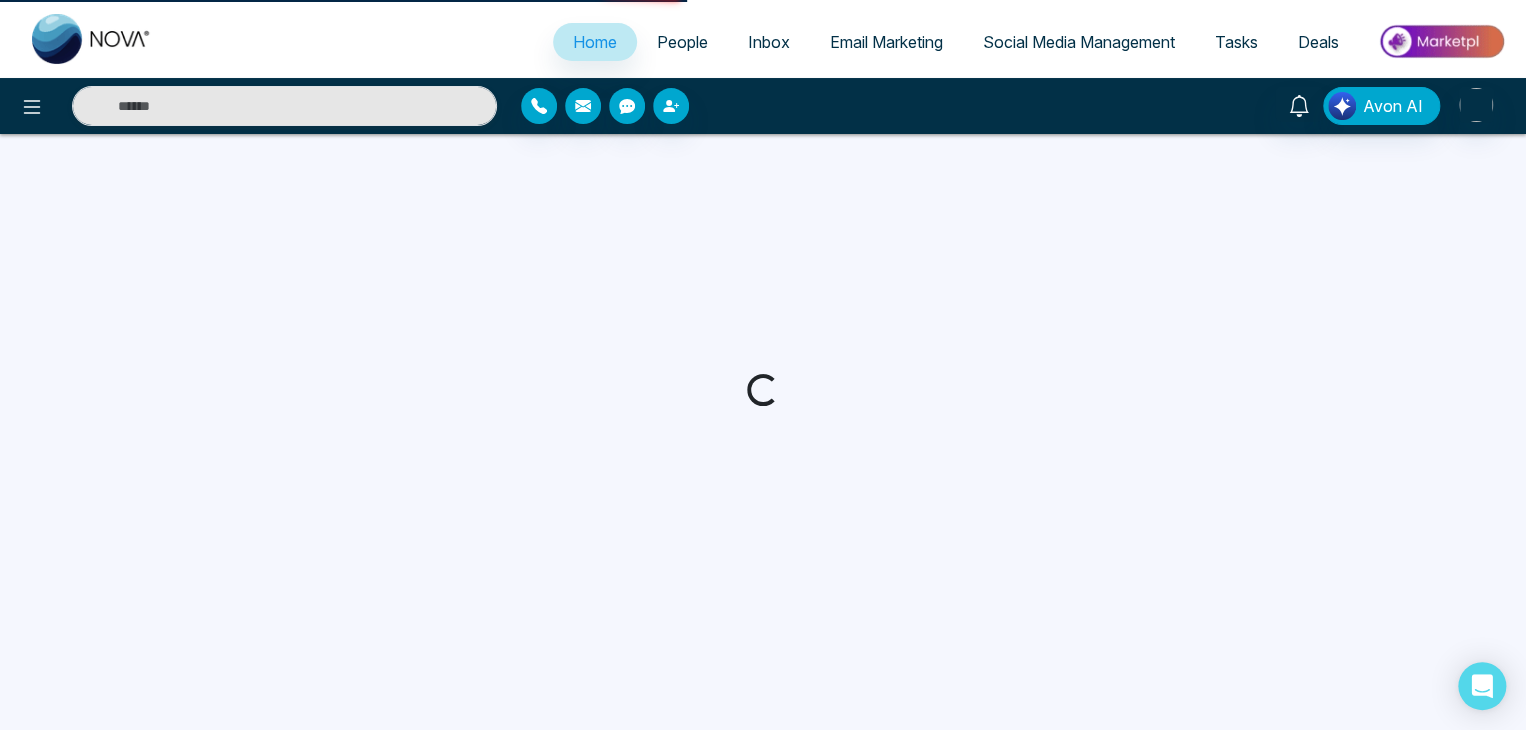 select on "*" 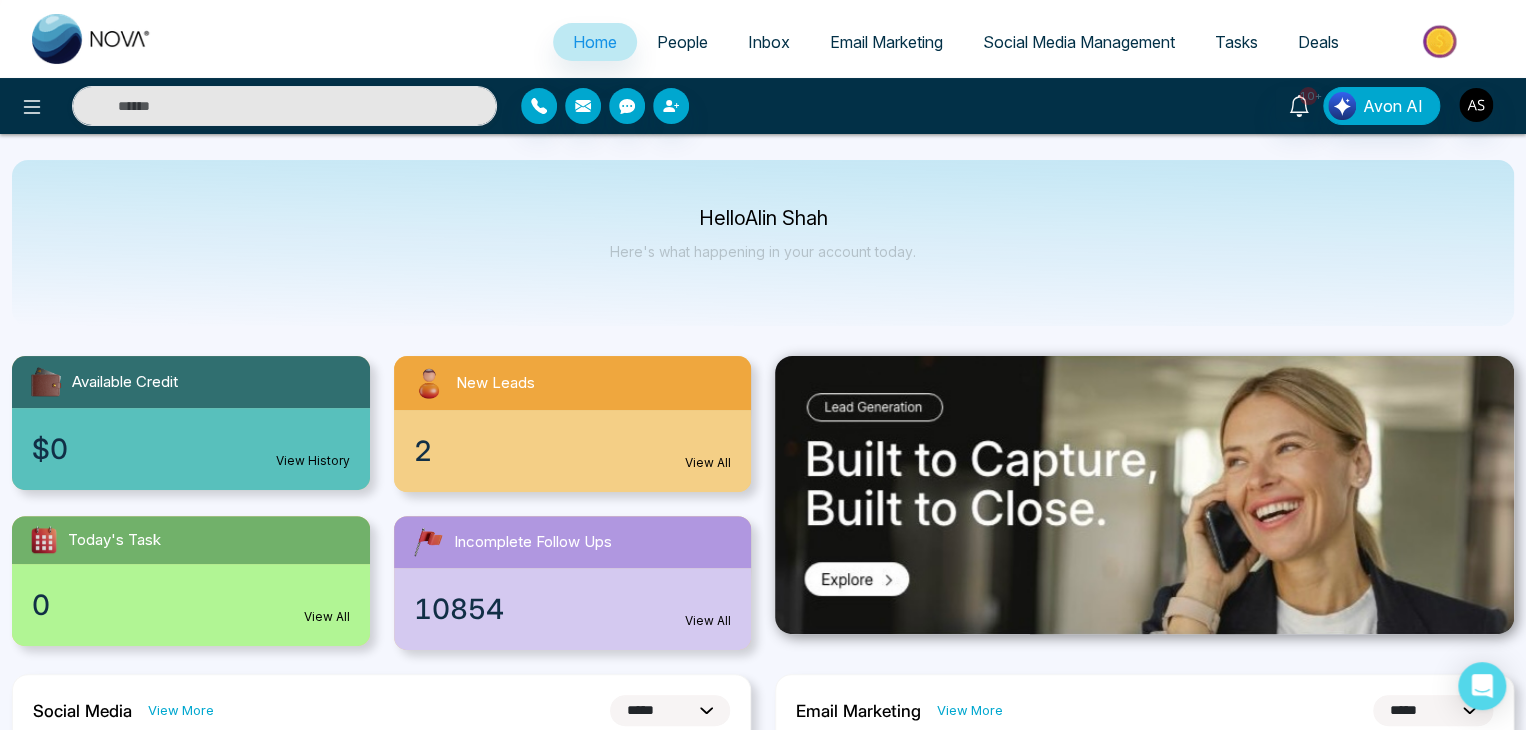 click on "Hello [FIRST] [LAST]" at bounding box center [763, 218] 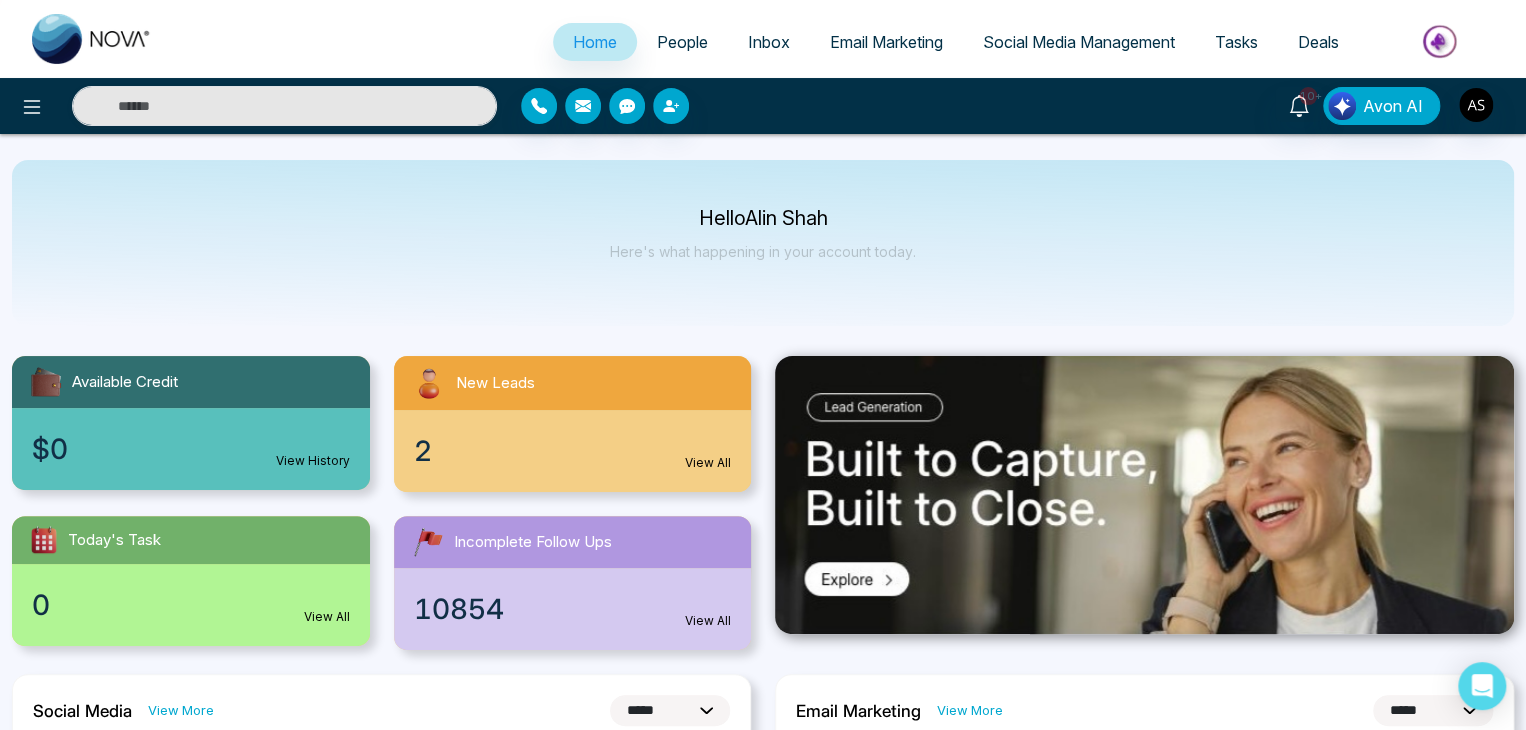 click on "Hello [FIRST] [LAST]" at bounding box center (763, 218) 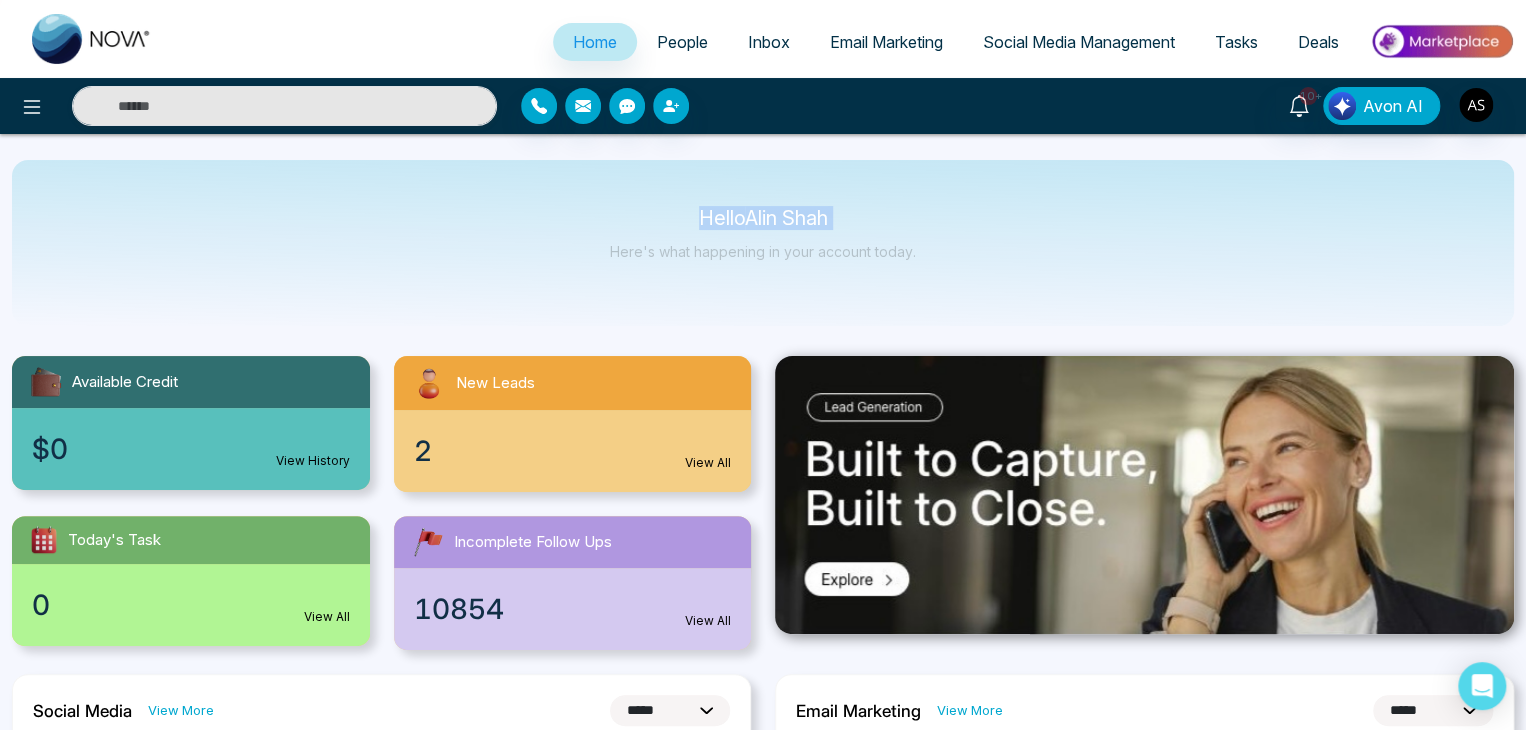 click on "Hello [FIRST] [LAST]" at bounding box center (763, 218) 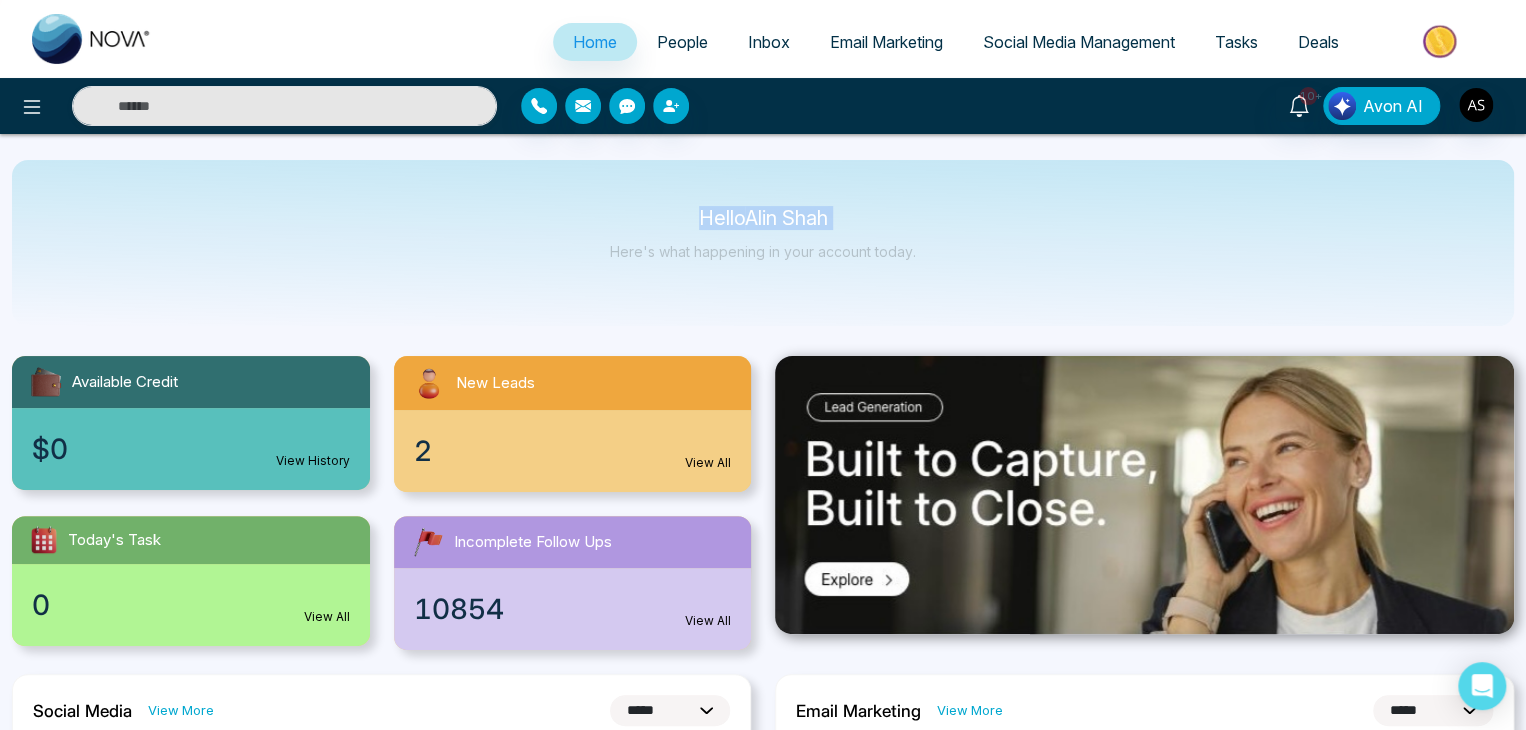 click on "Hello [FIRST] [LAST]" at bounding box center [763, 218] 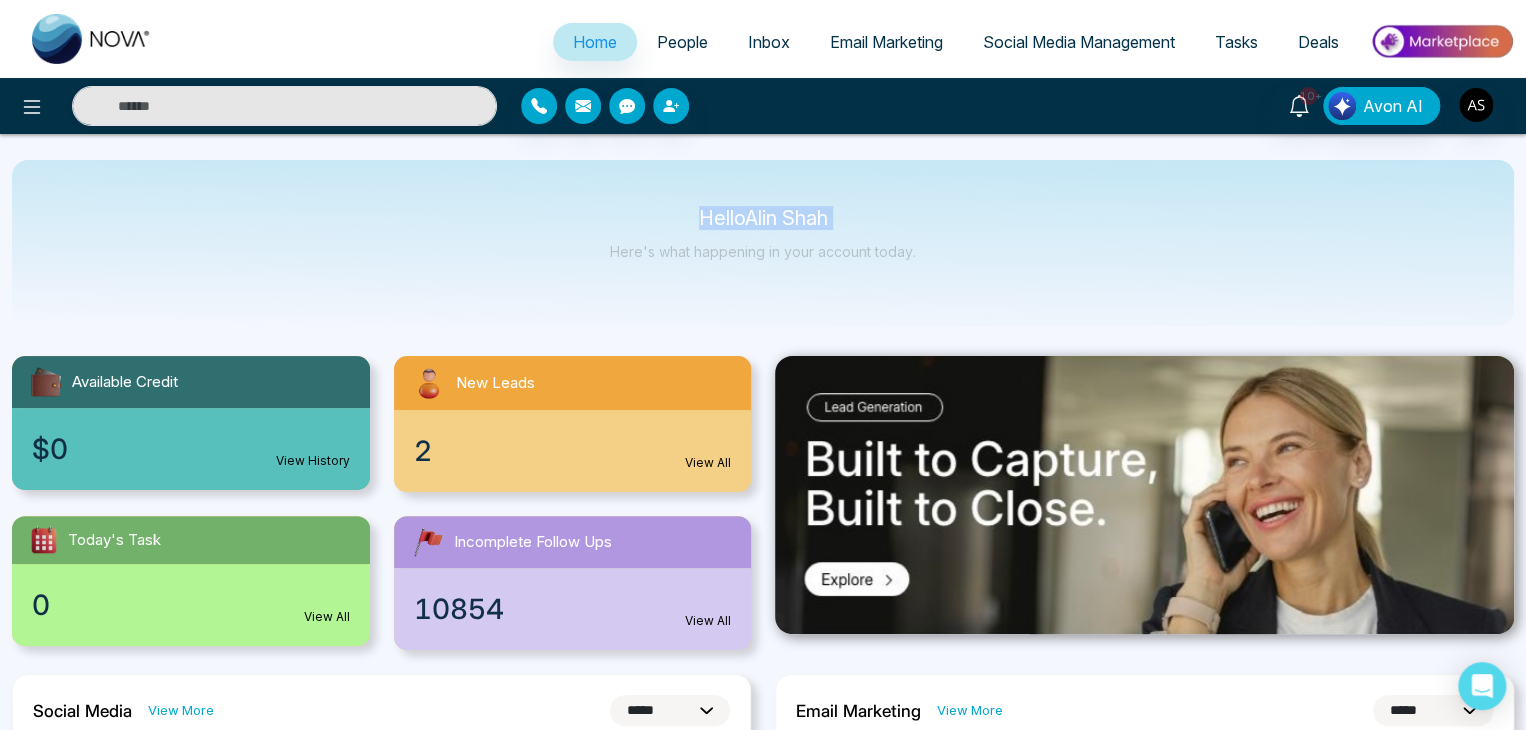 click on "Hello [FIRST] [LAST]" at bounding box center (763, 218) 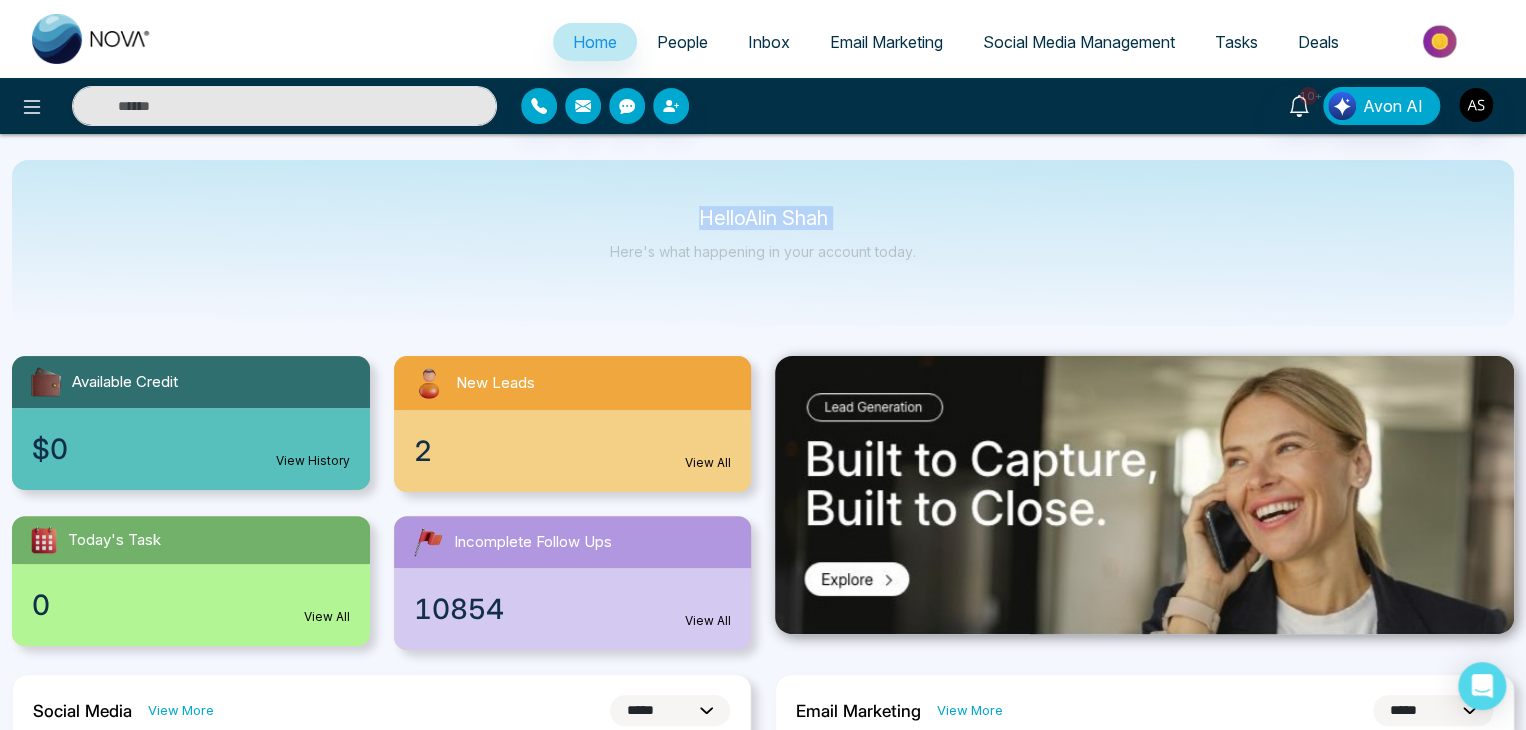 click on "Hello [FIRST] [LAST]" at bounding box center [763, 218] 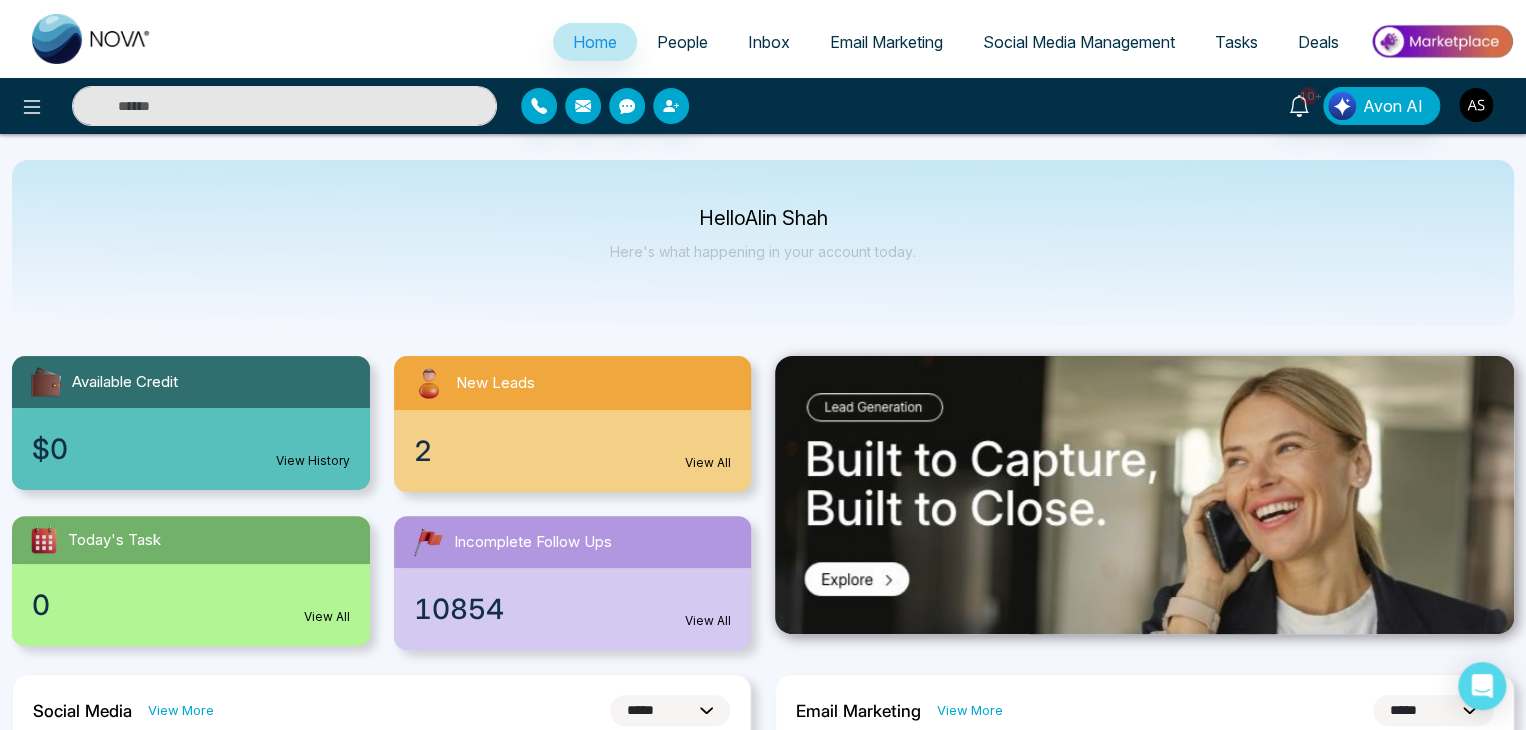 click at bounding box center (1476, 105) 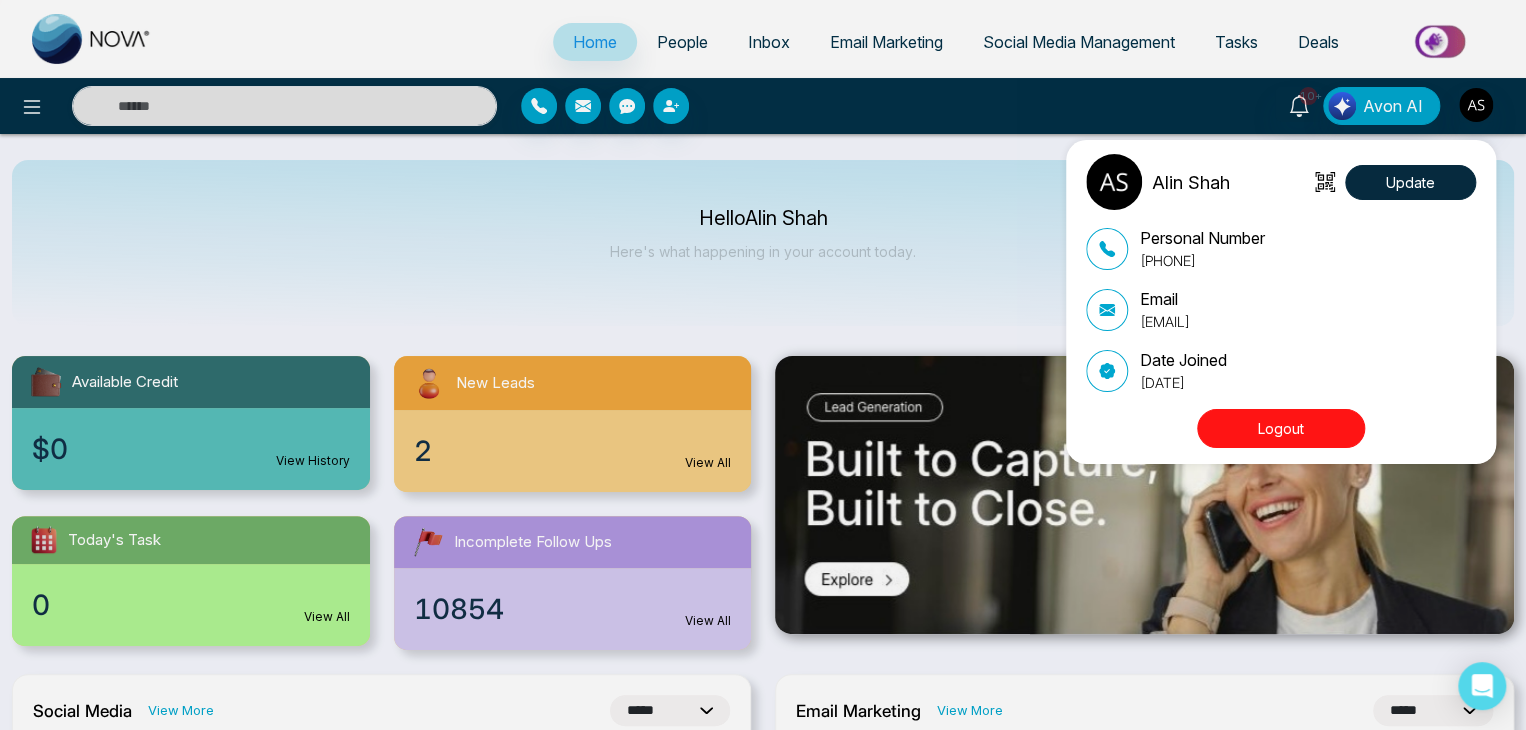 click on "Logout" at bounding box center (1281, 428) 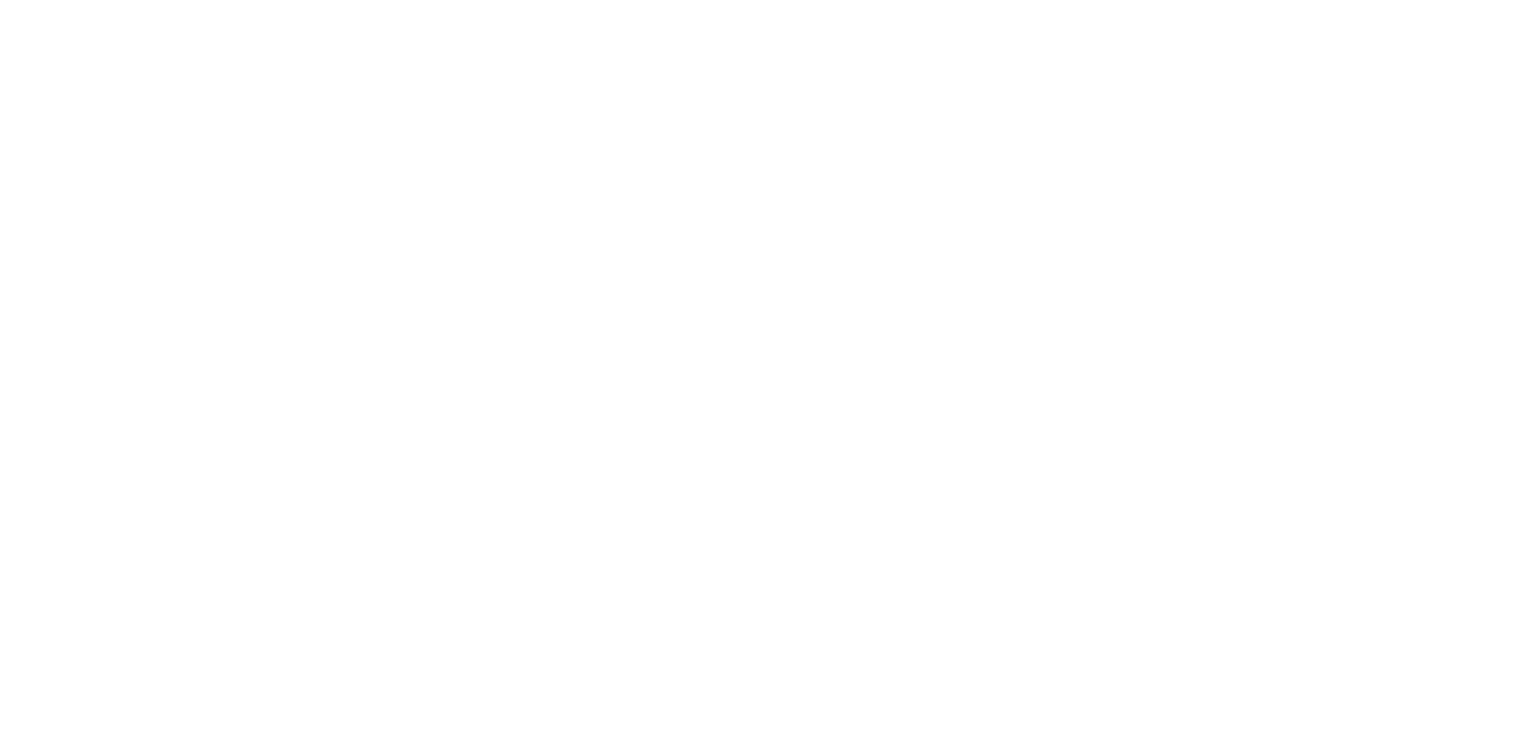 scroll, scrollTop: 0, scrollLeft: 0, axis: both 